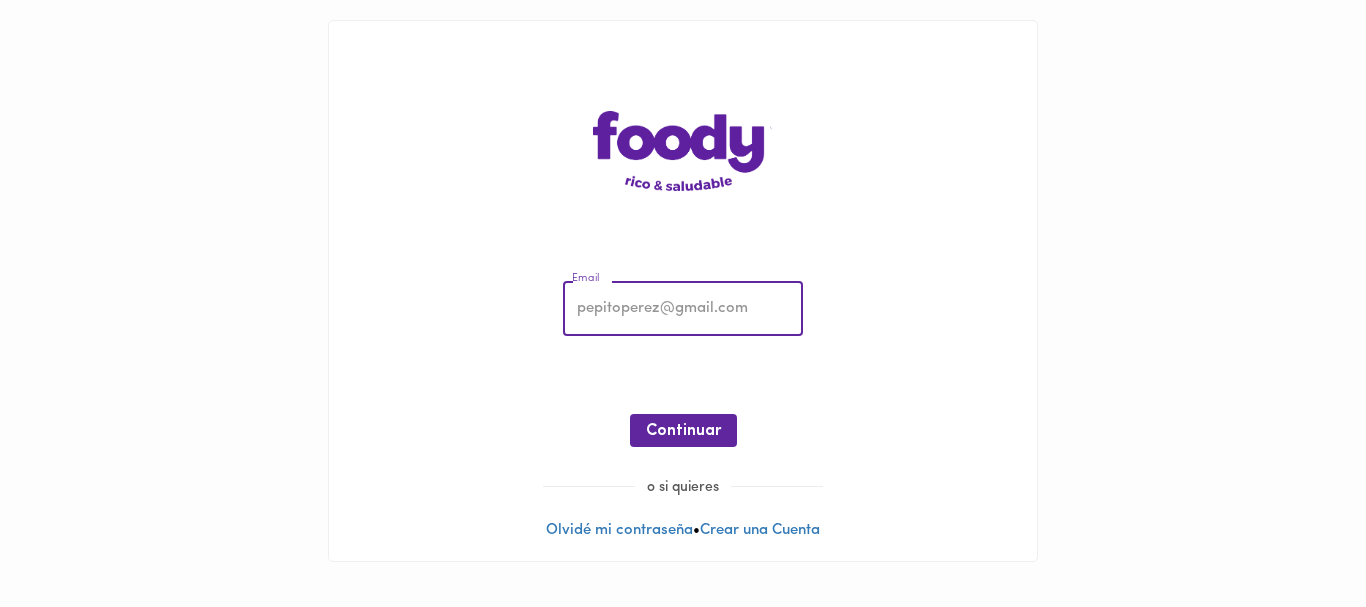 scroll, scrollTop: 0, scrollLeft: 0, axis: both 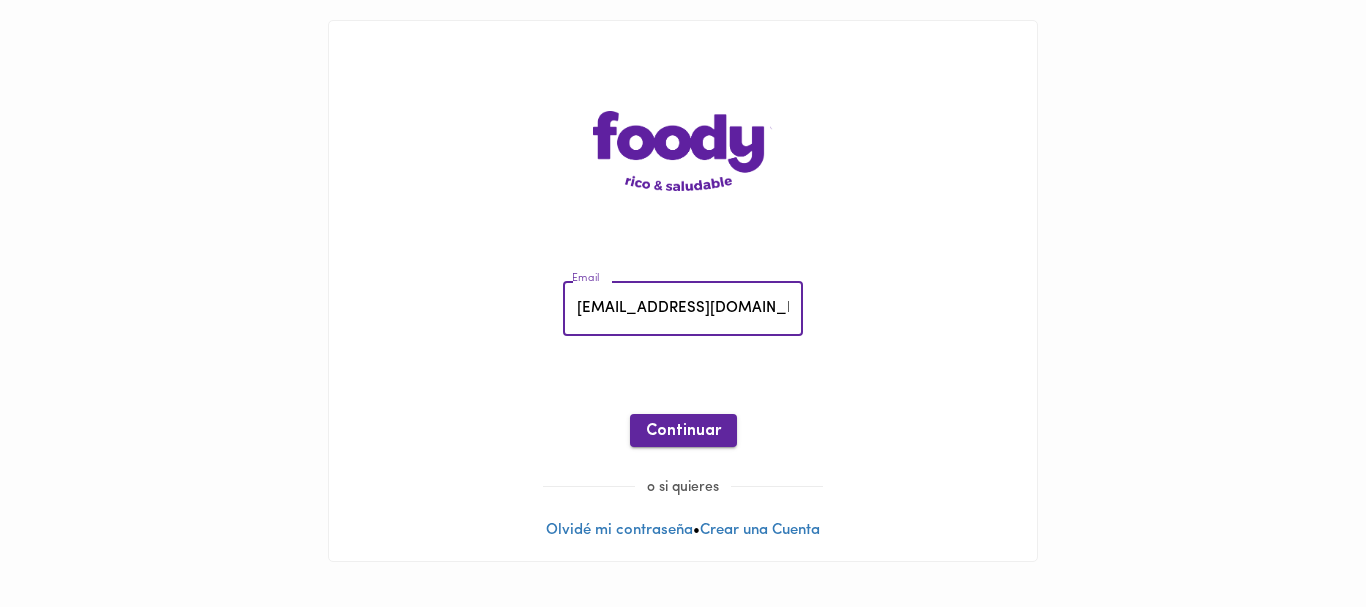 type on "temiscira@hotmail.com" 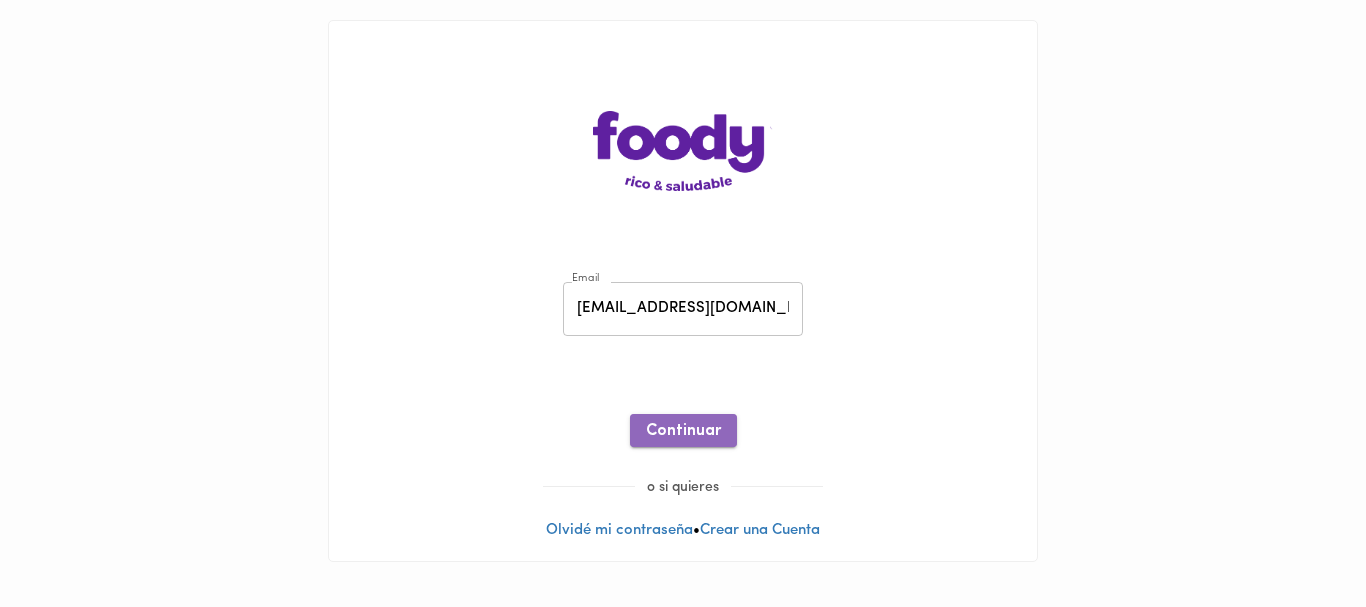 click on "Continuar" at bounding box center (683, 431) 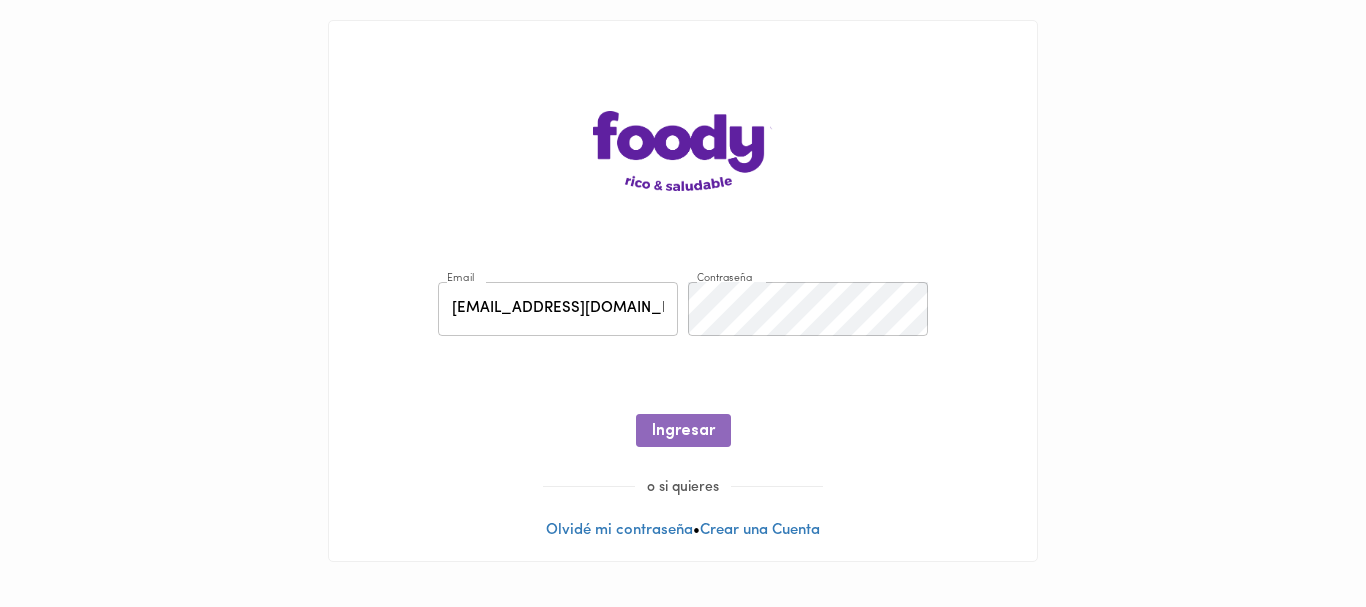 click on "Ingresar" at bounding box center (683, 431) 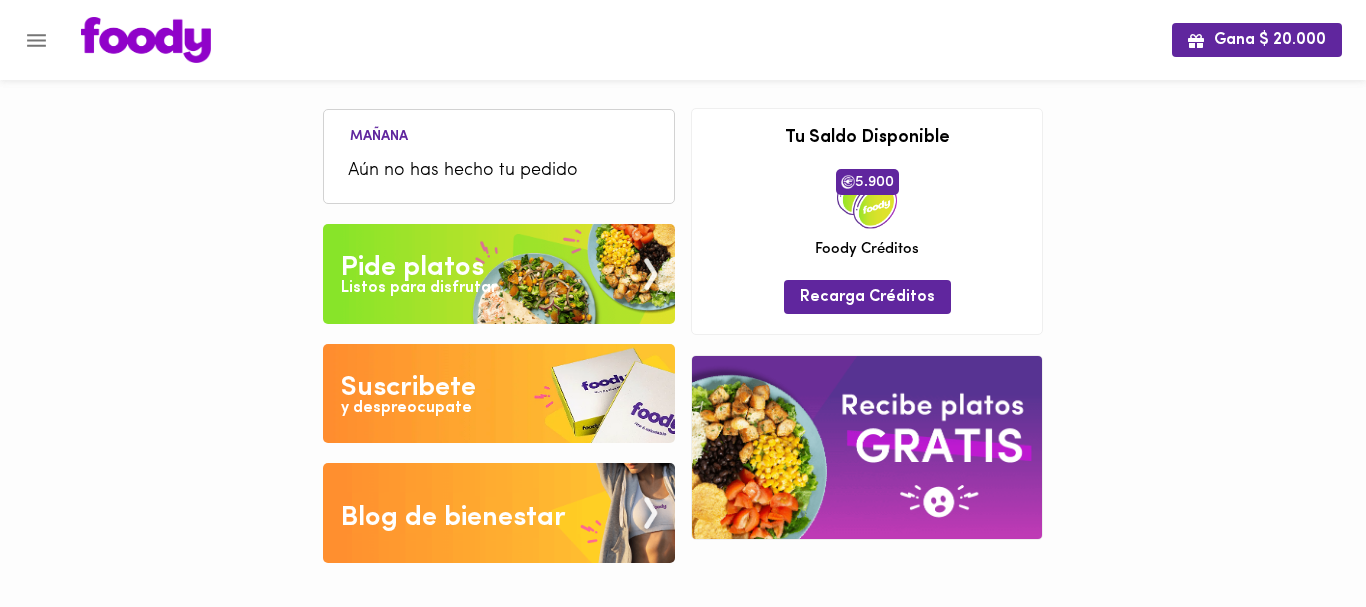 click on "Aún no has hecho tu pedido" at bounding box center [499, 171] 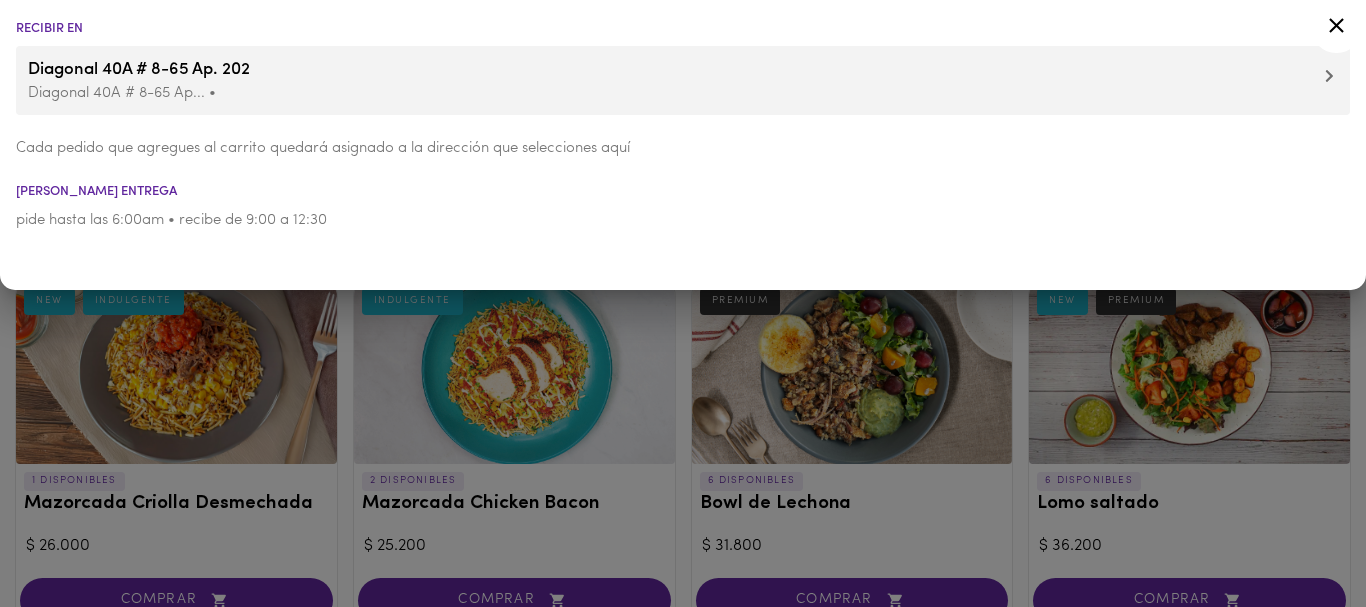 click at bounding box center [683, 303] 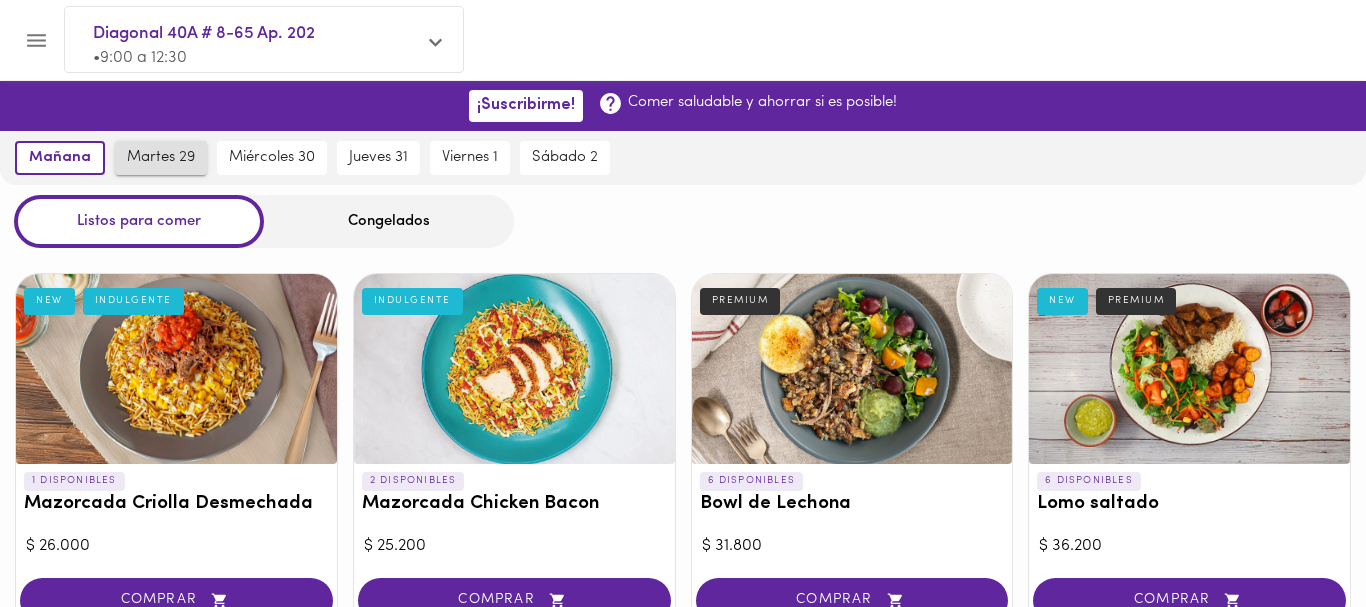 click on "martes 29" at bounding box center (161, 158) 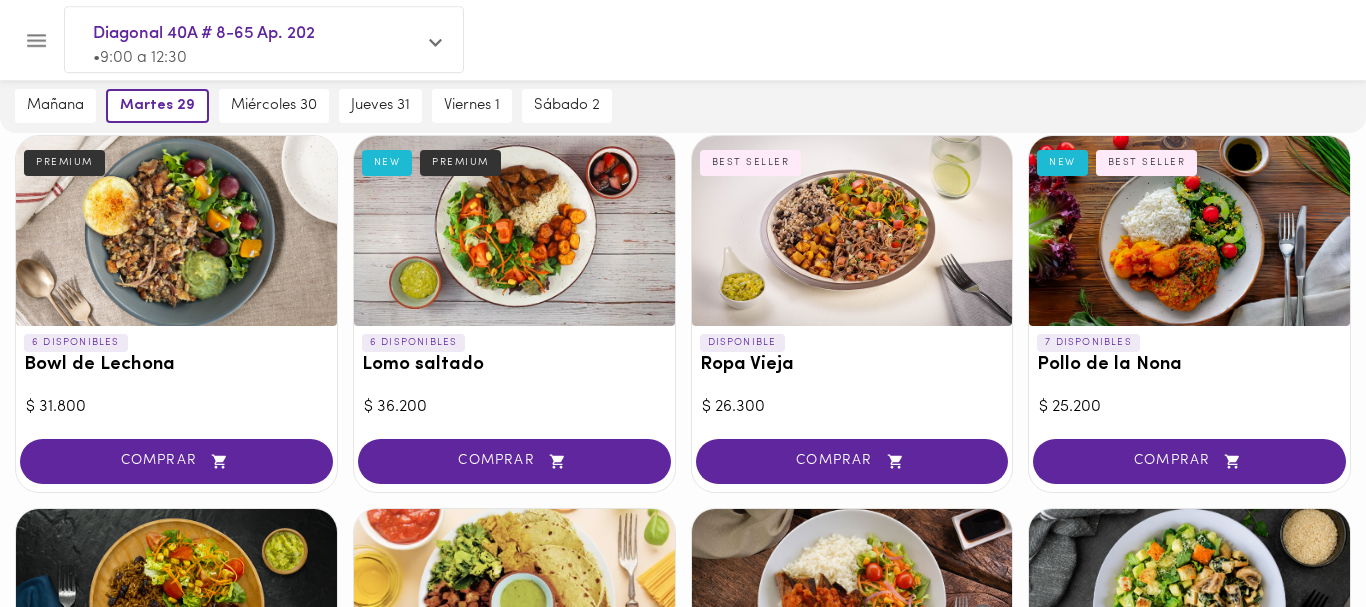 scroll, scrollTop: 589, scrollLeft: 0, axis: vertical 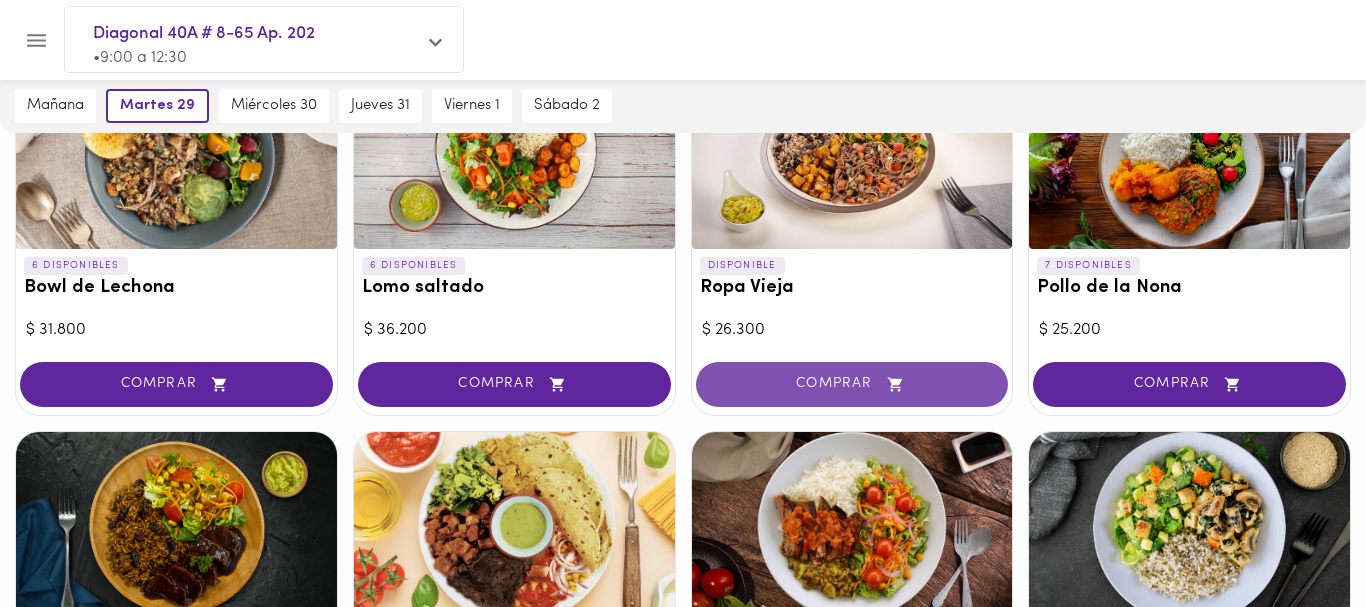 click on "COMPRAR" at bounding box center (852, 384) 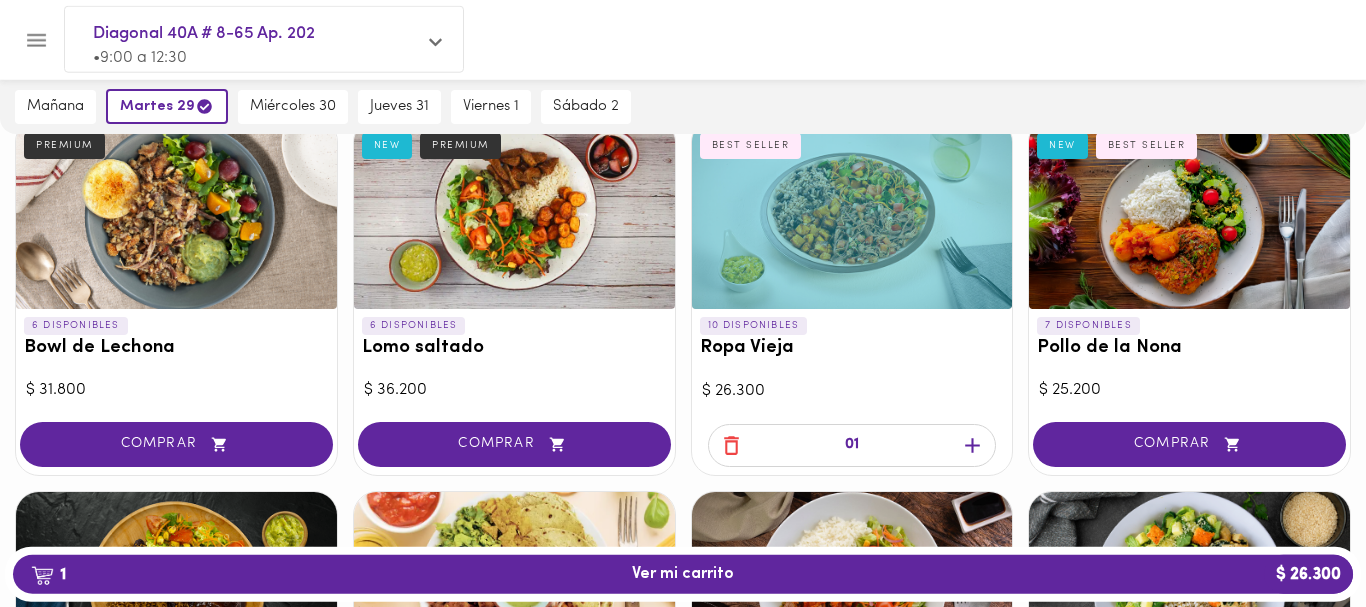 scroll, scrollTop: 590, scrollLeft: 0, axis: vertical 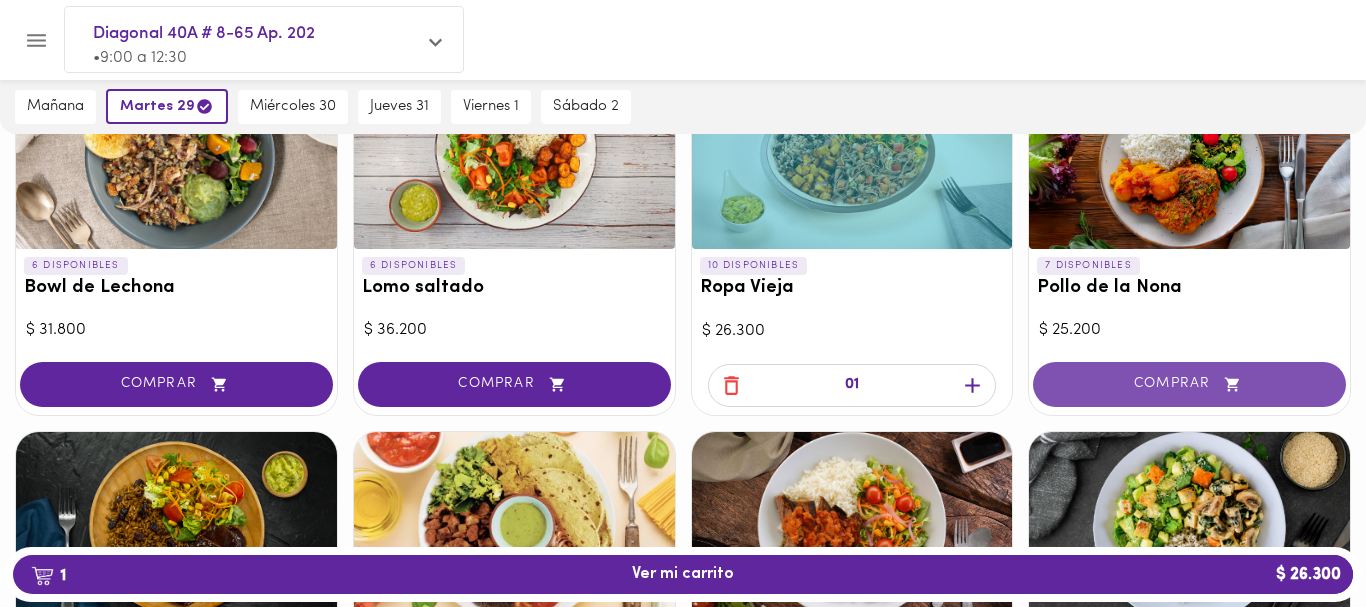 click on "COMPRAR" at bounding box center [1189, 384] 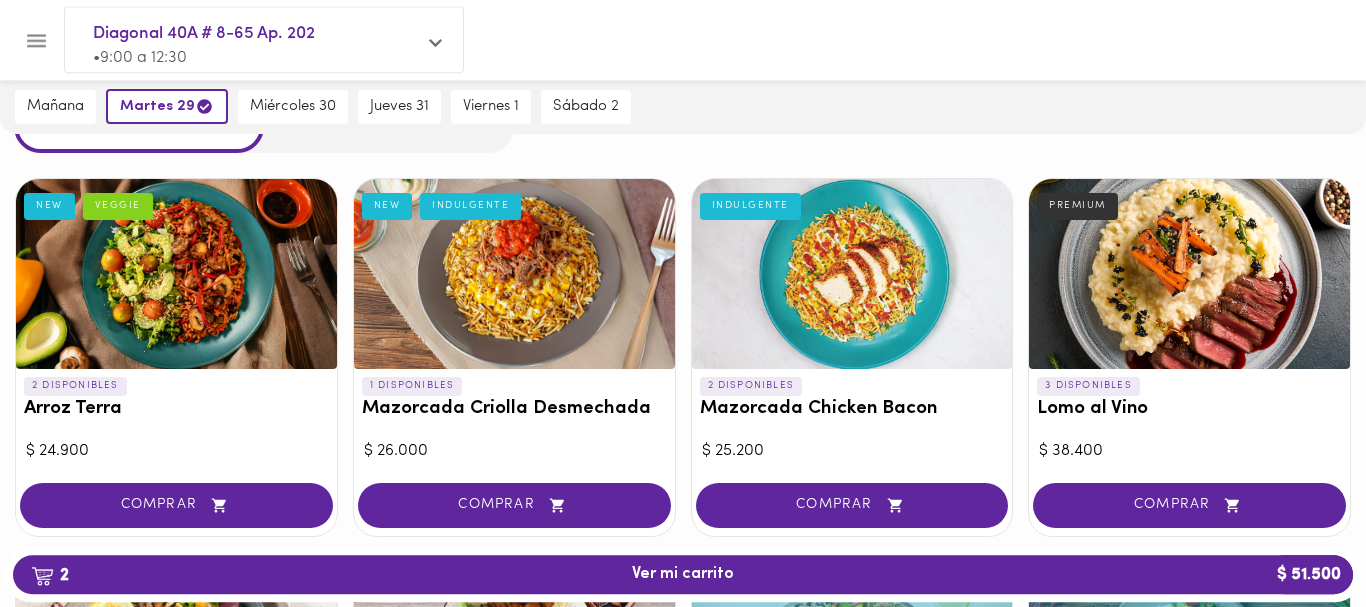 scroll, scrollTop: 80, scrollLeft: 0, axis: vertical 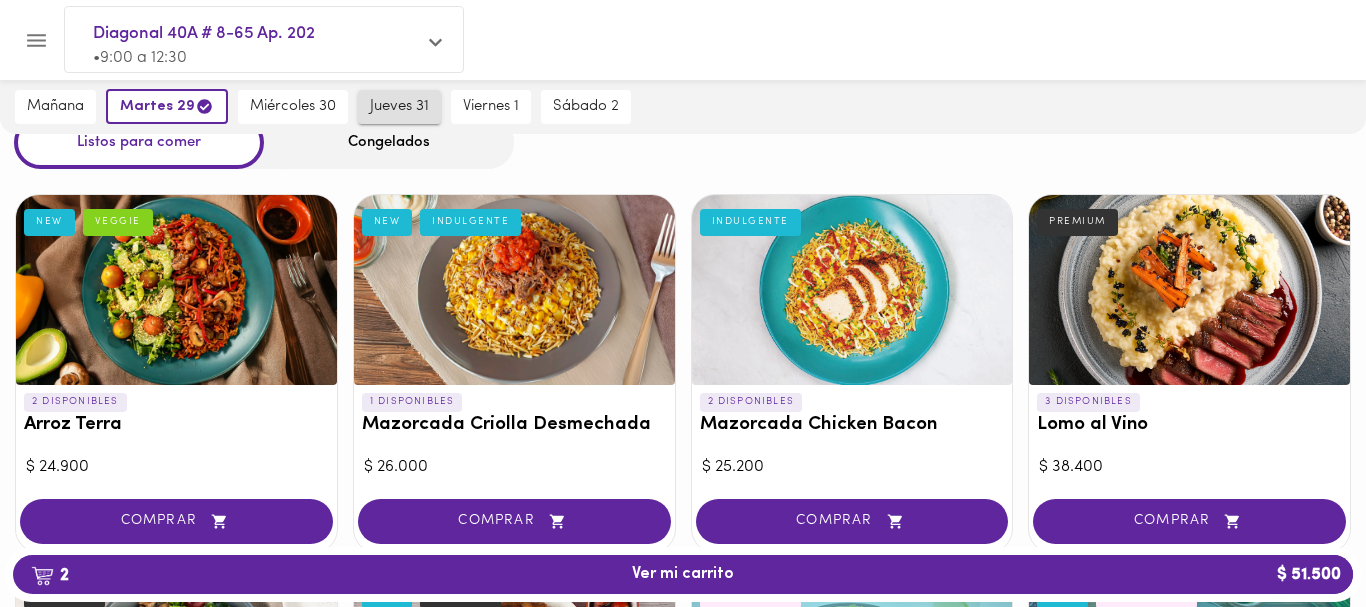 click on "jueves 31" at bounding box center [399, 107] 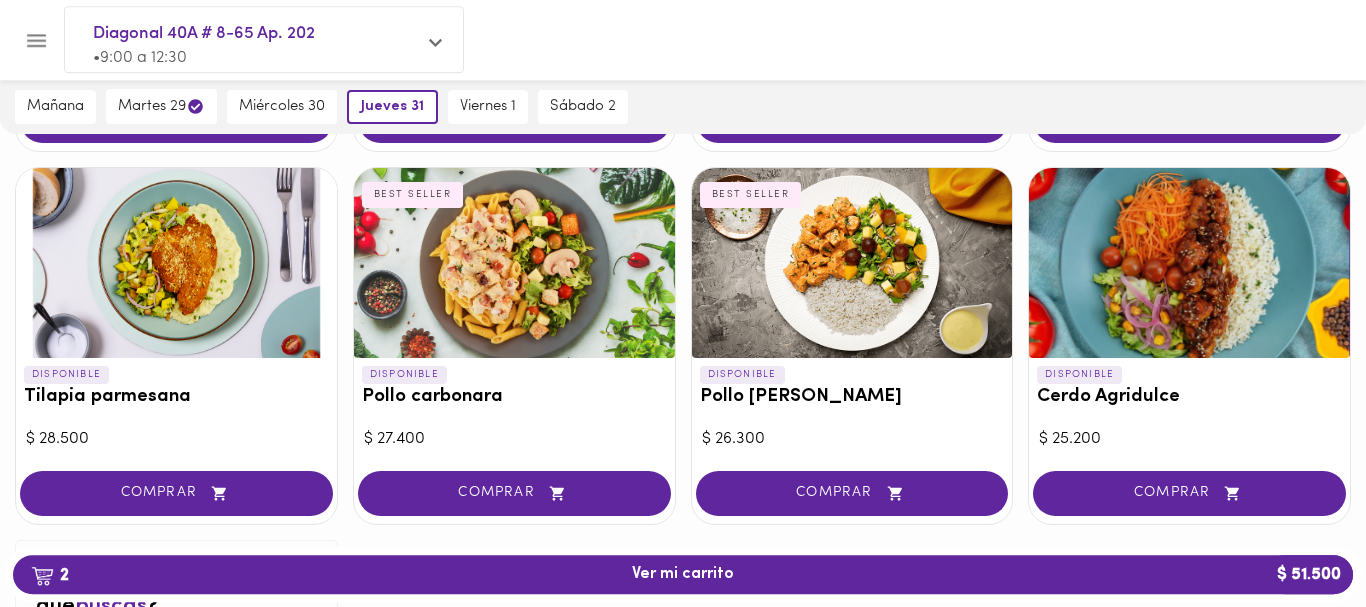 scroll, scrollTop: 2120, scrollLeft: 0, axis: vertical 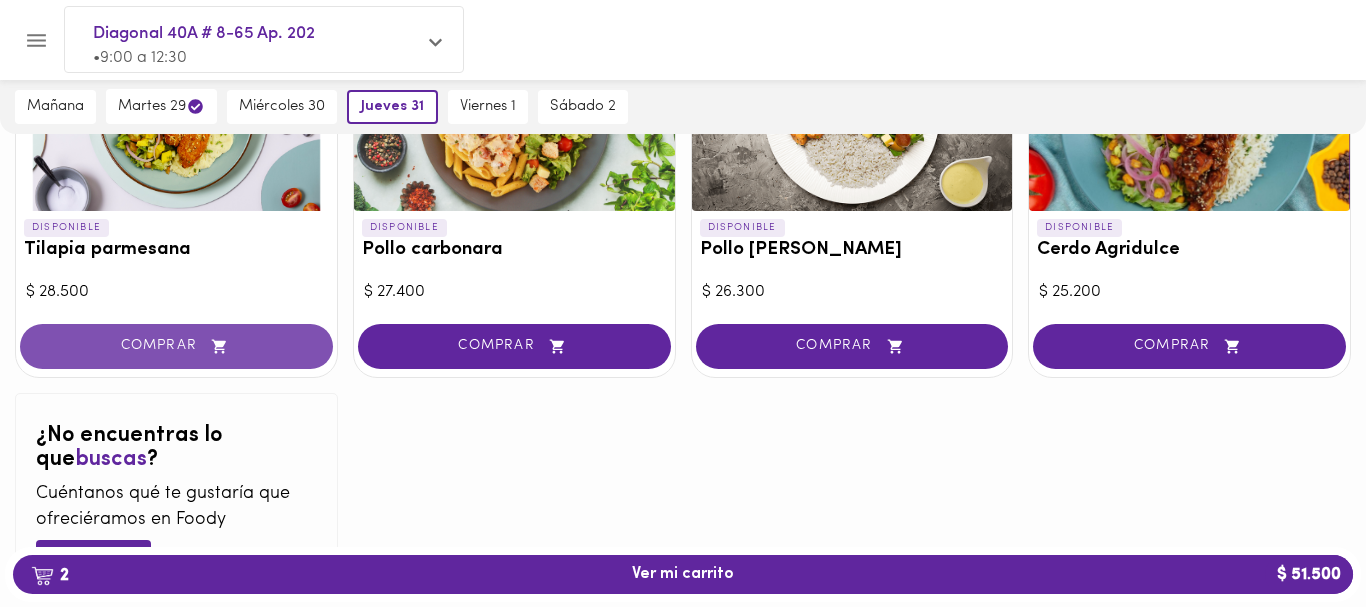click on "COMPRAR" at bounding box center [176, 346] 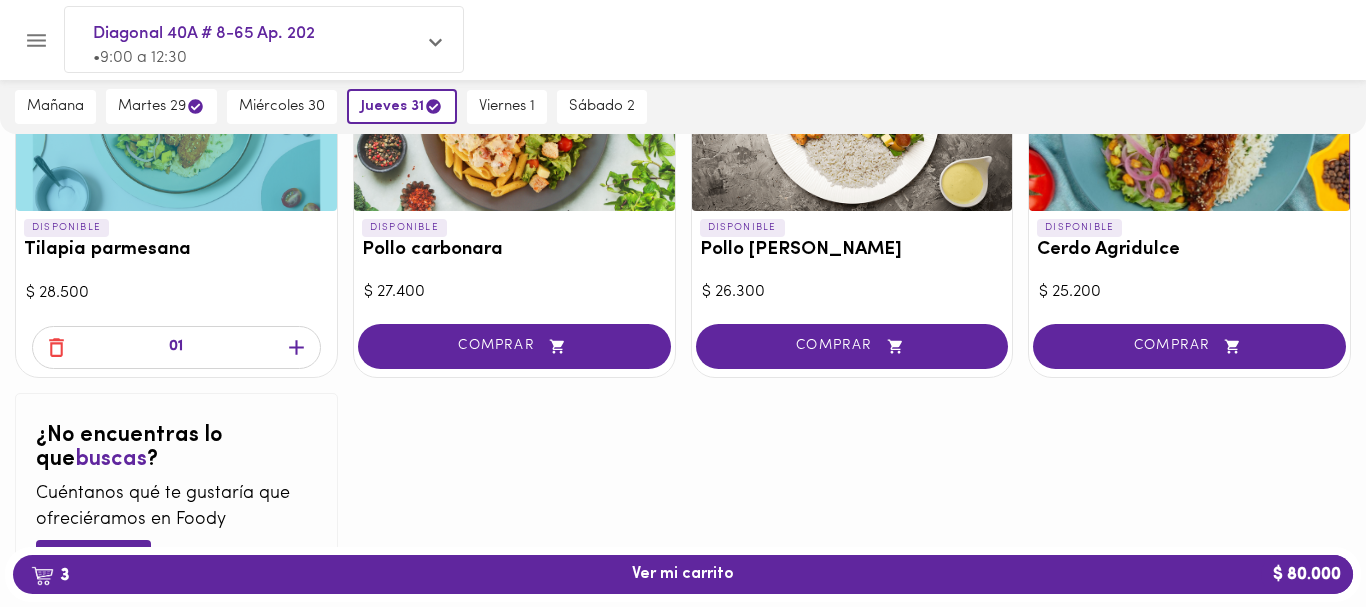 click 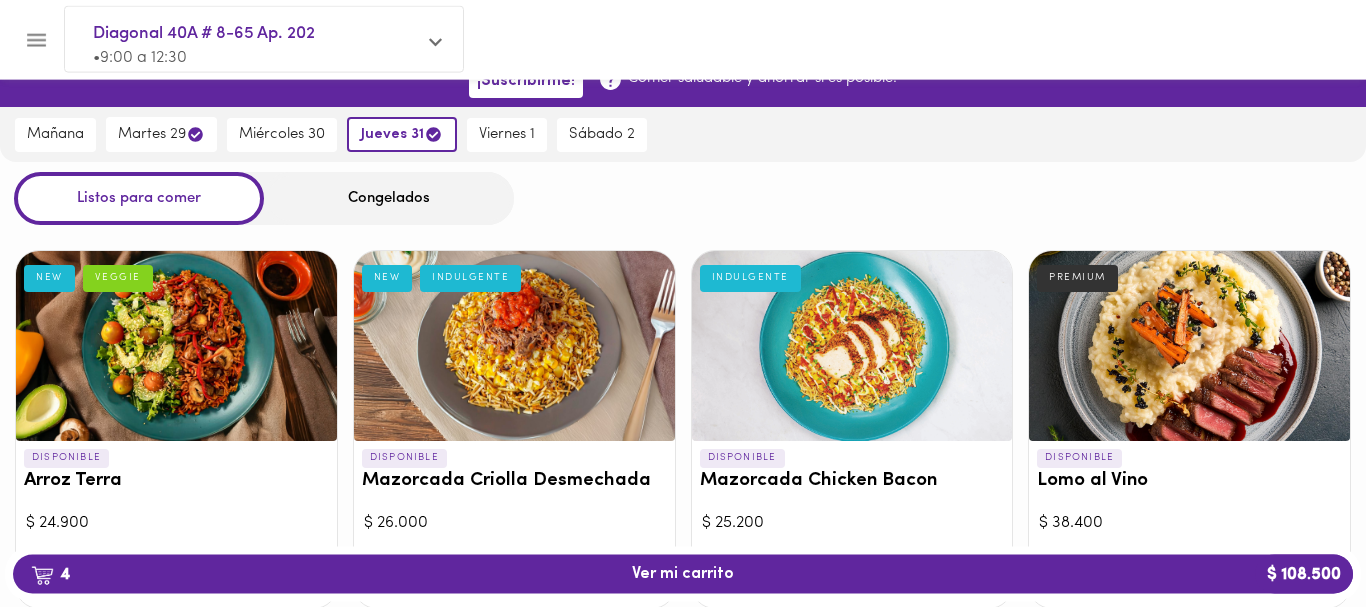 scroll, scrollTop: 0, scrollLeft: 0, axis: both 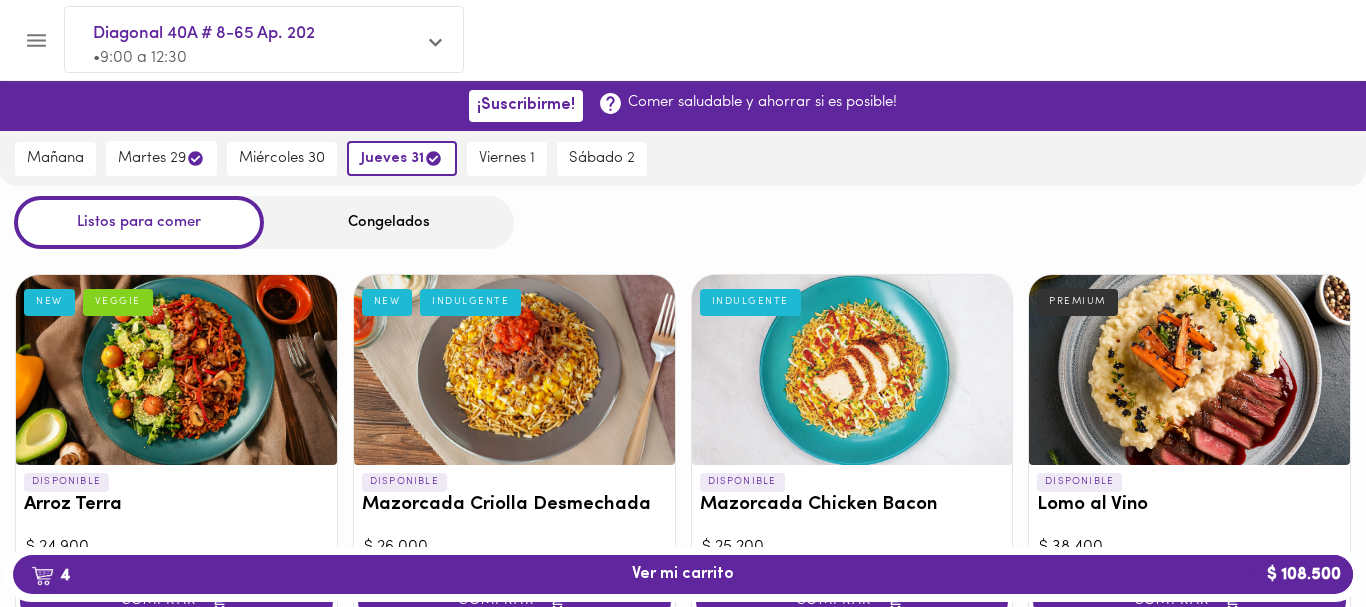 click on "Congelados" at bounding box center [389, 222] 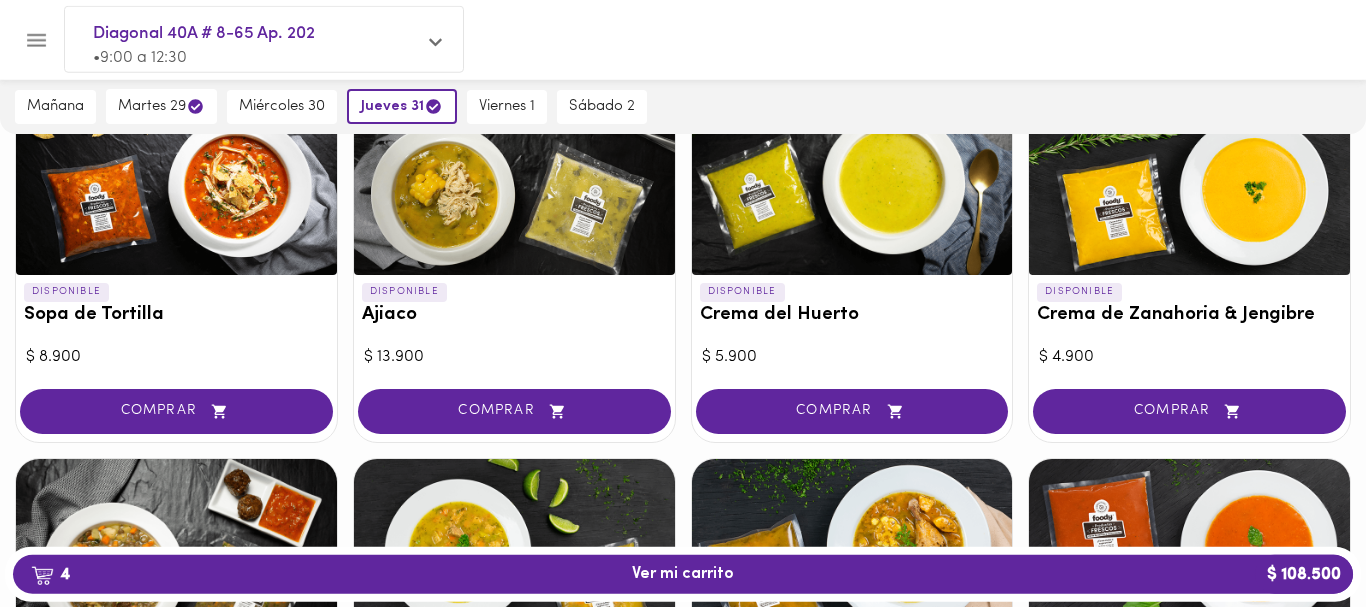 scroll, scrollTop: 306, scrollLeft: 0, axis: vertical 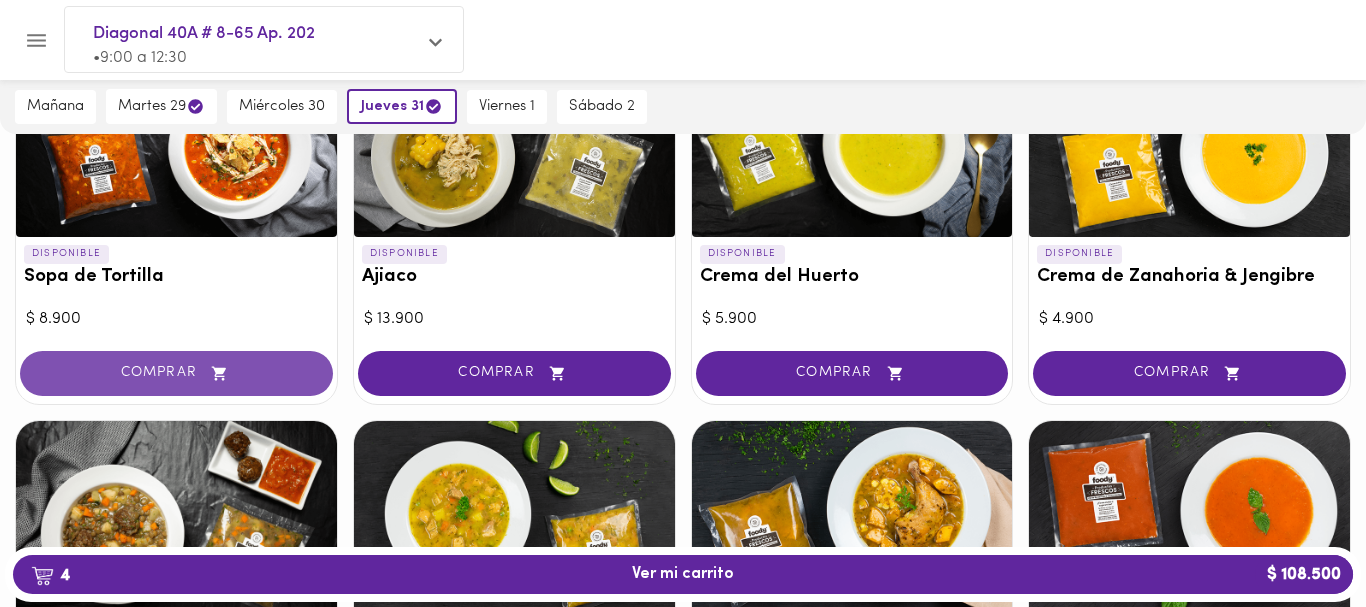 click on "COMPRAR" at bounding box center (176, 373) 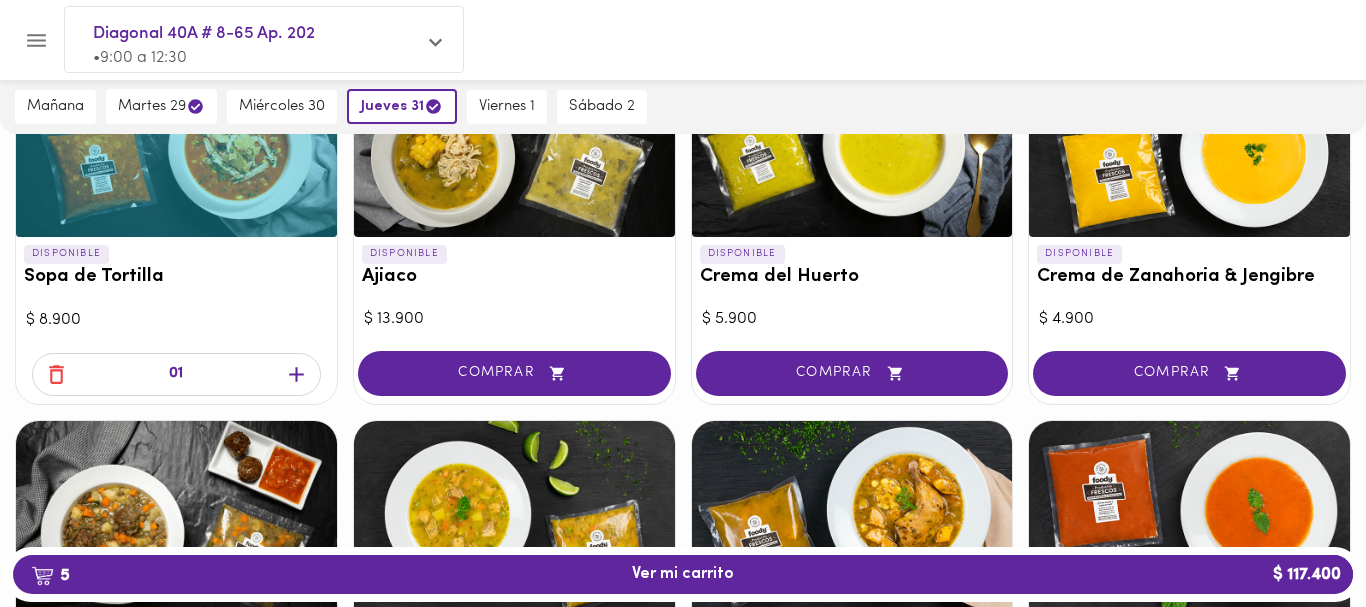 click 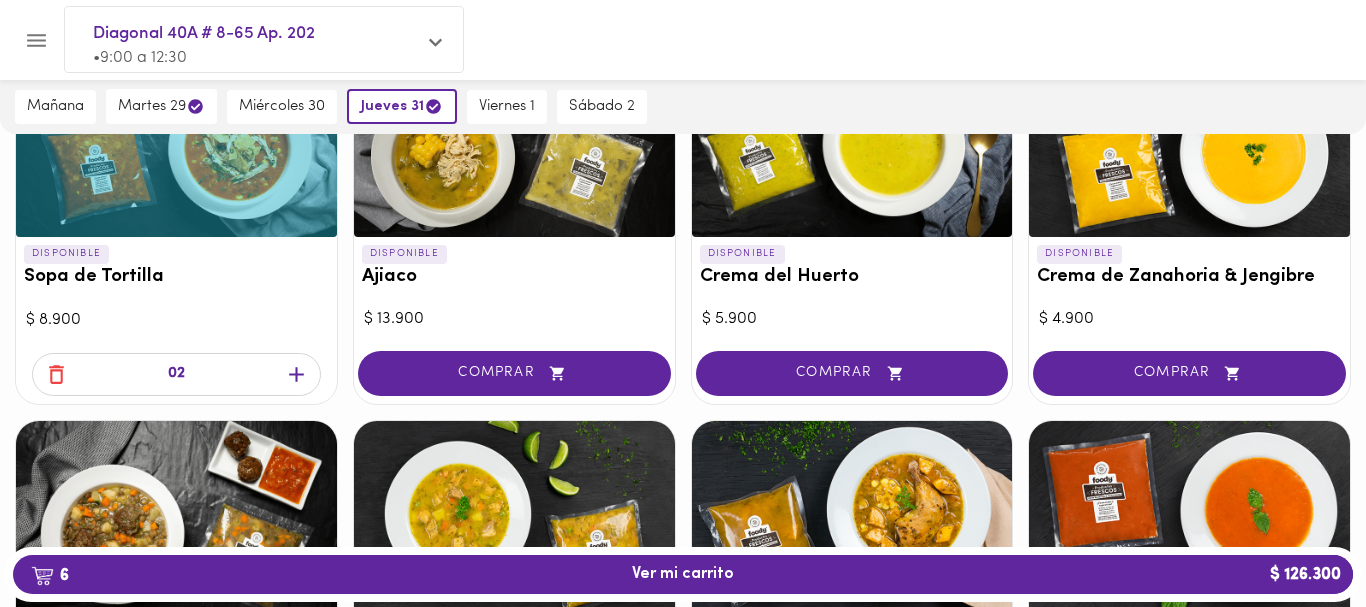 click 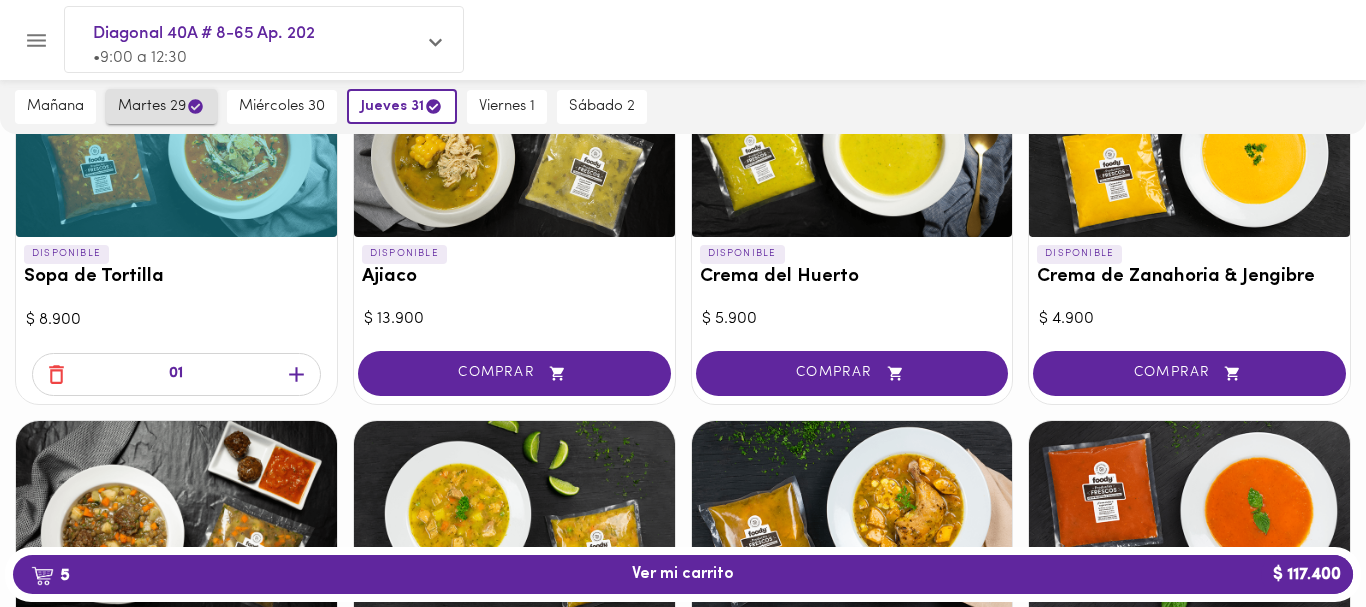 click on "martes 29" at bounding box center [161, 106] 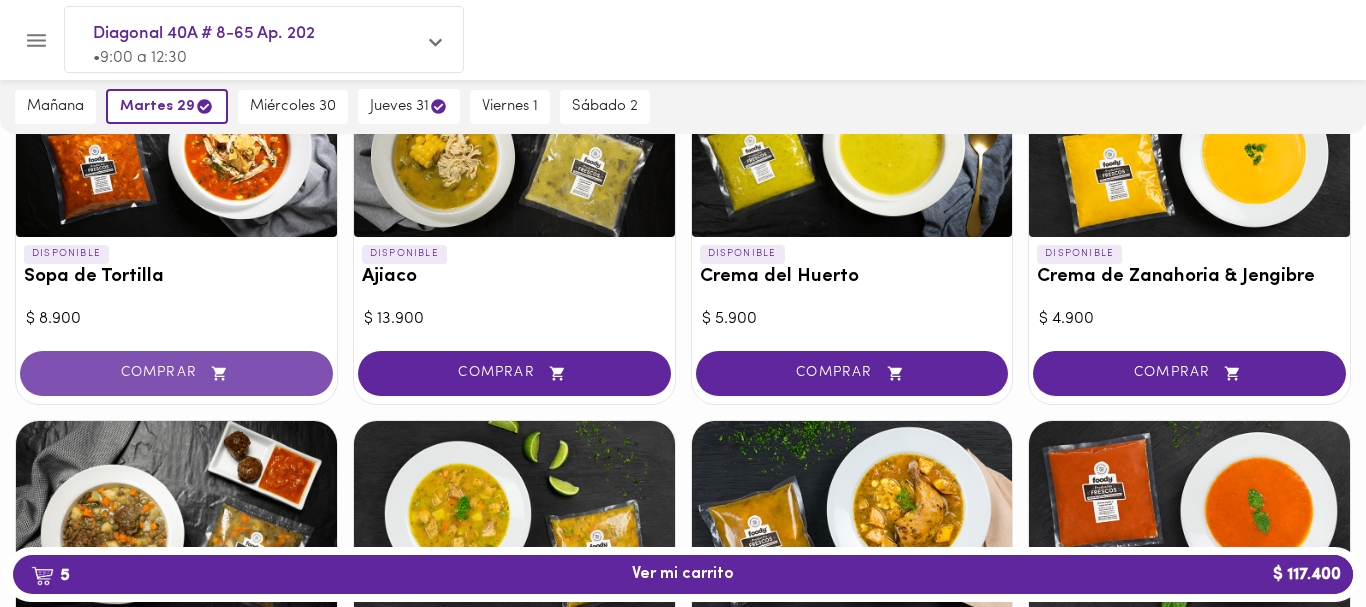 click on "COMPRAR" at bounding box center (176, 373) 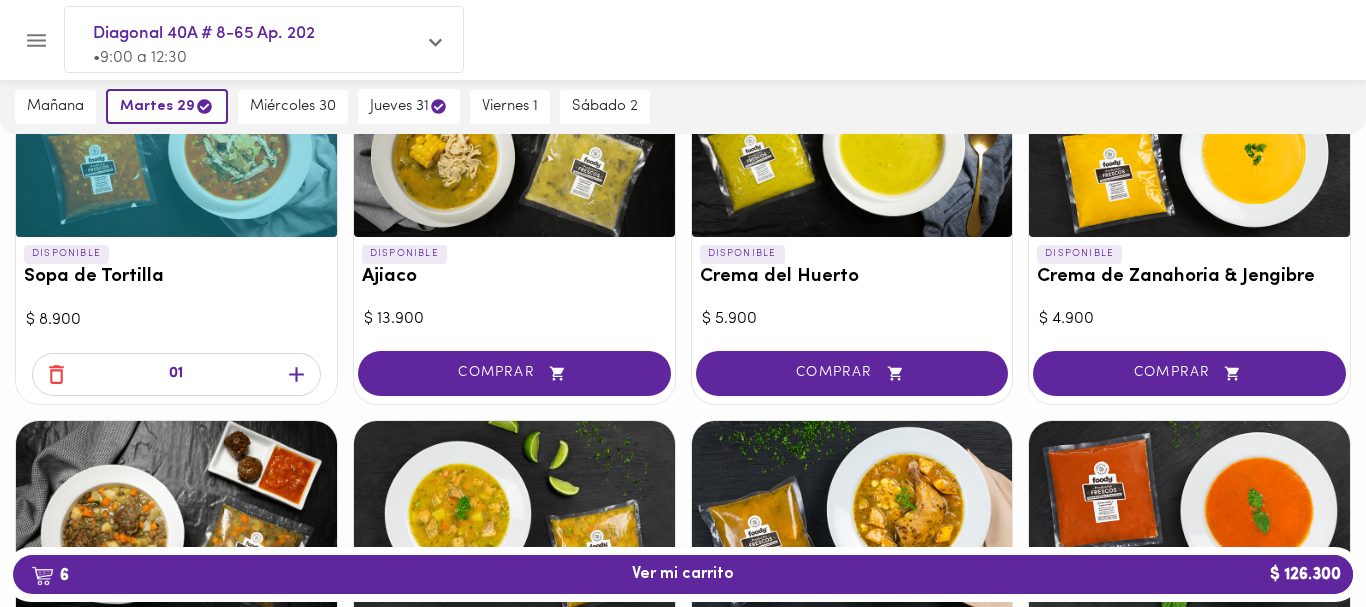 click 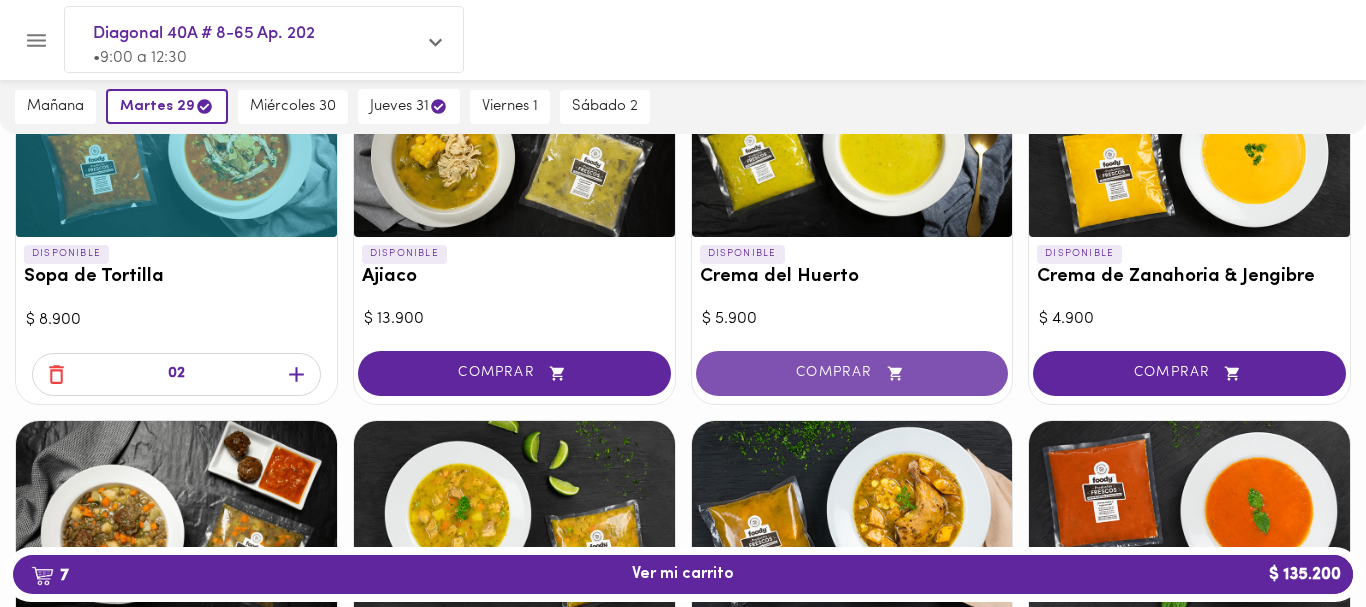 click on "COMPRAR" at bounding box center (852, 373) 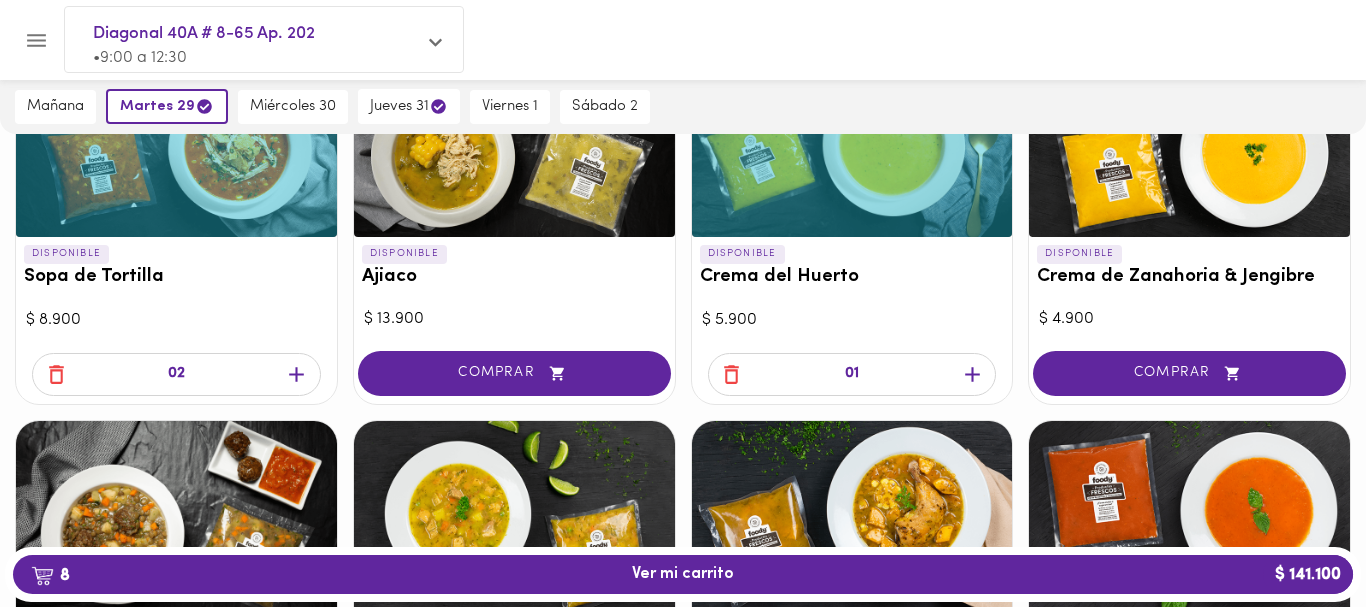click 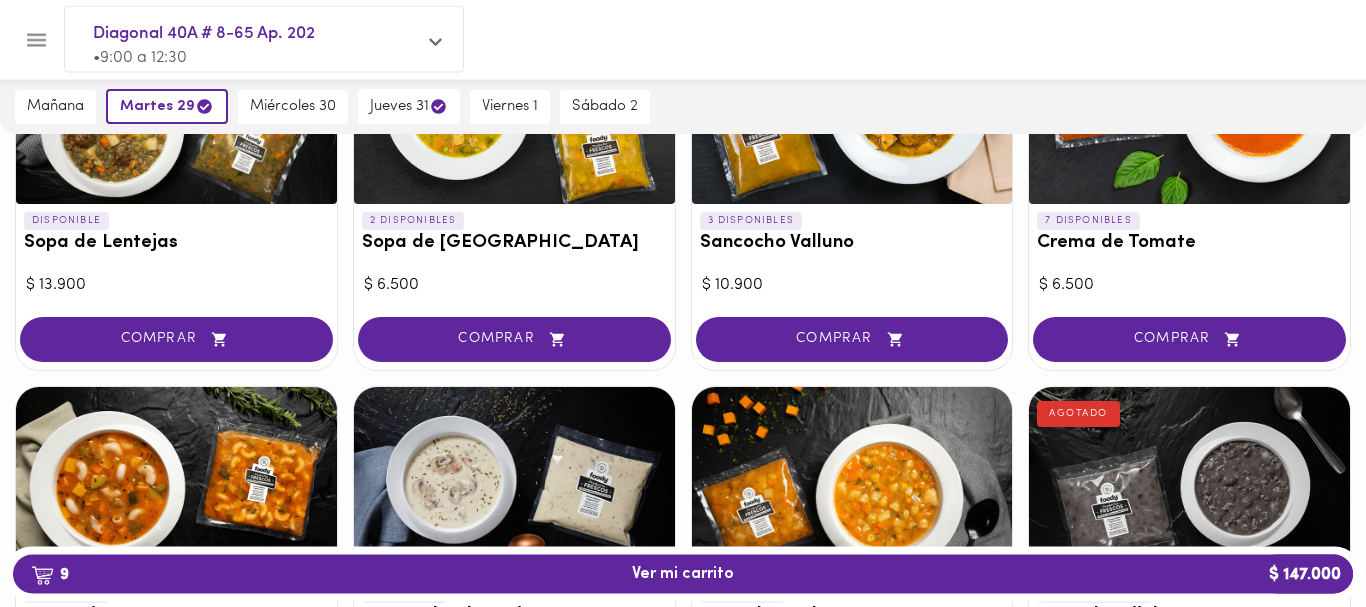 scroll, scrollTop: 714, scrollLeft: 0, axis: vertical 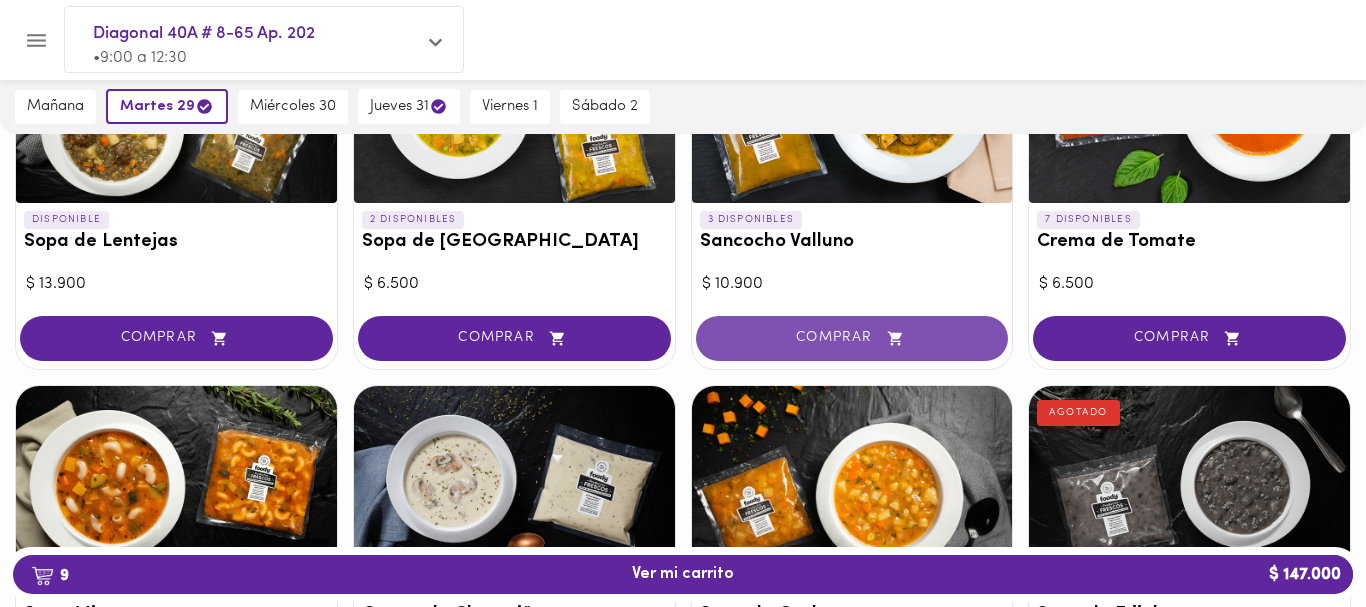 click on "COMPRAR" at bounding box center [852, 338] 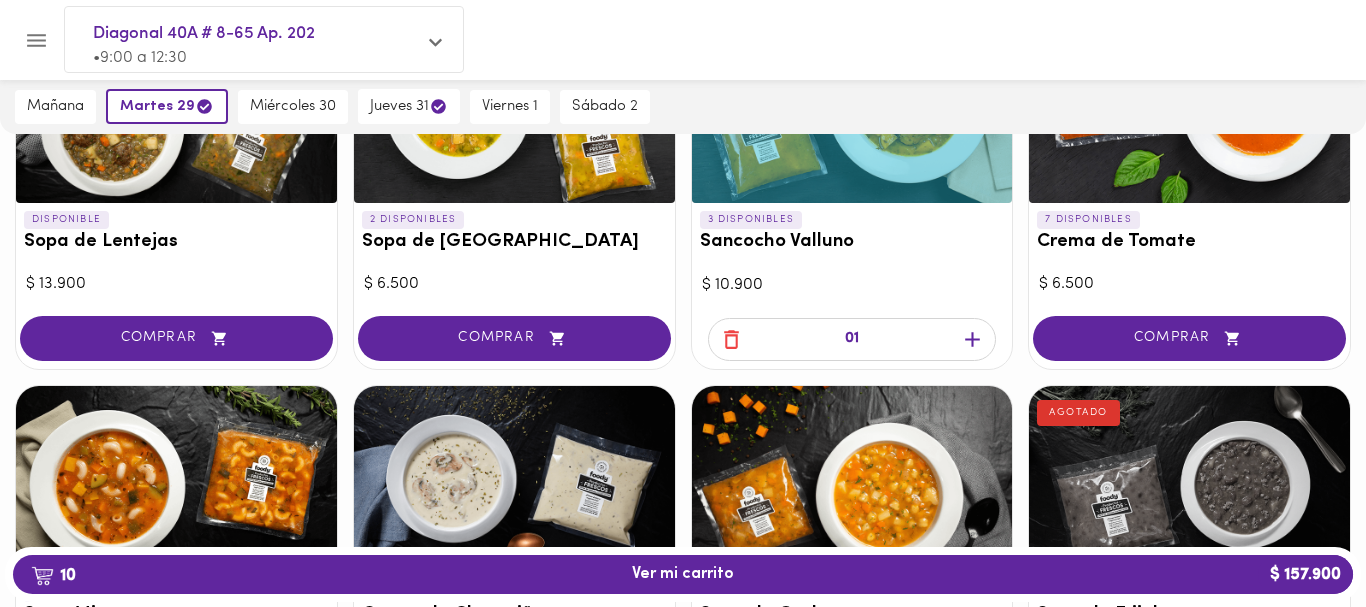 click 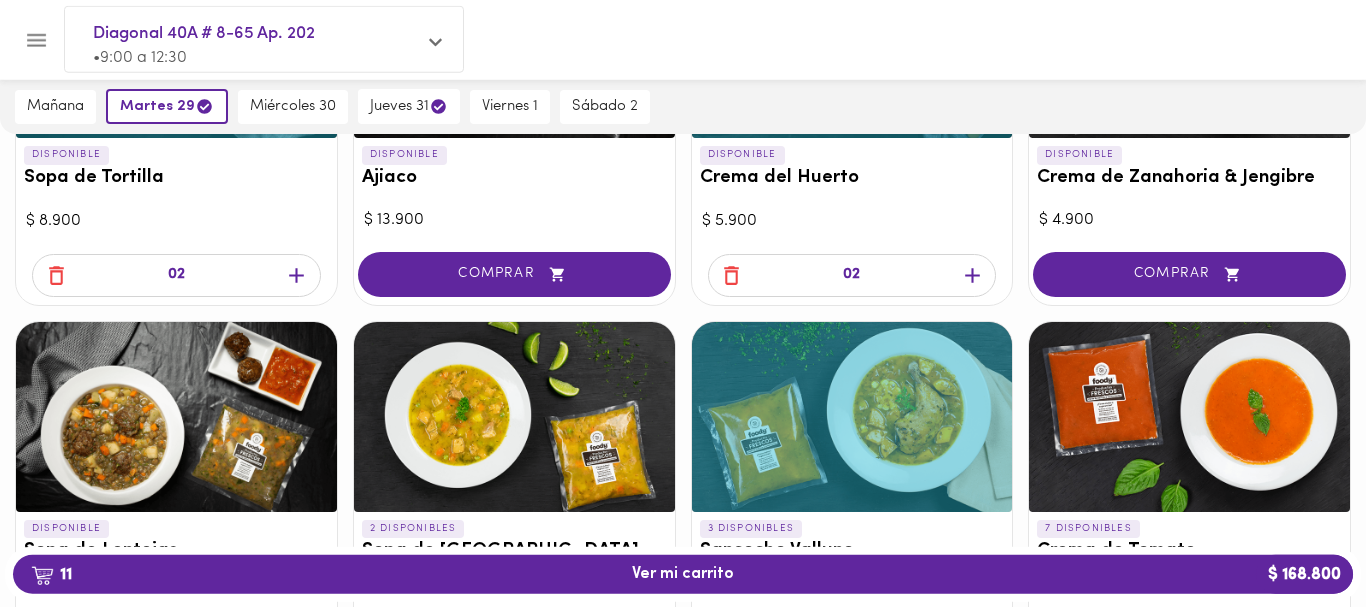 scroll, scrollTop: 408, scrollLeft: 0, axis: vertical 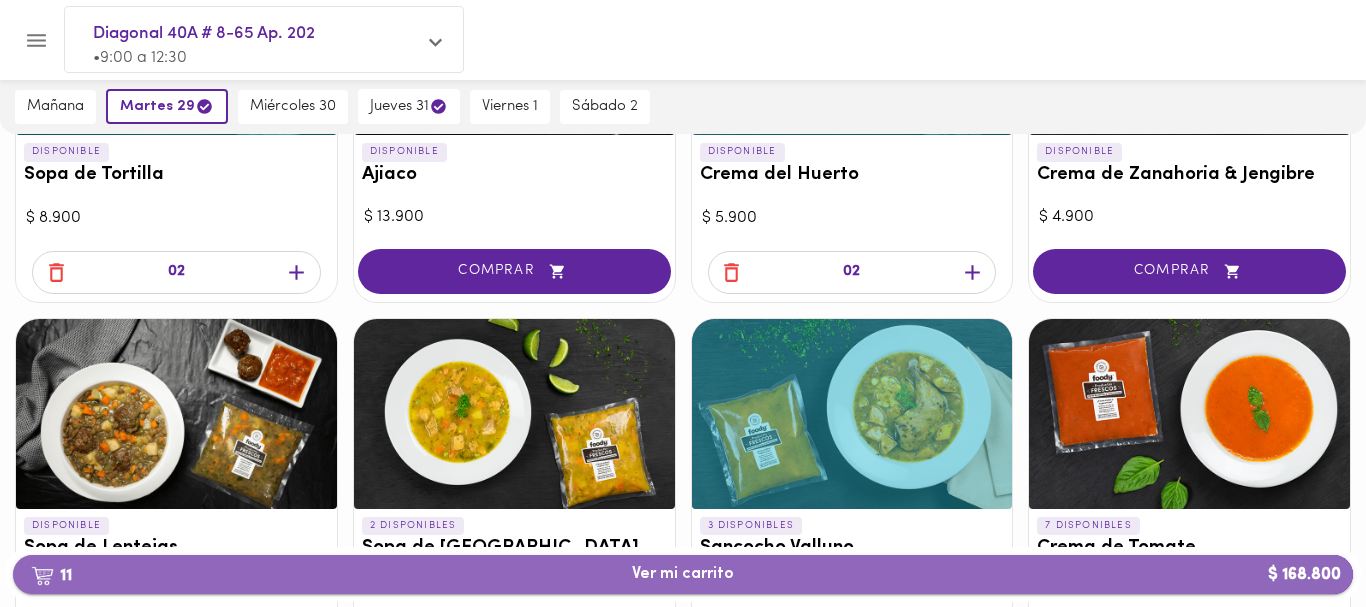 click on "11 Ver mi carrito $ 168.800" at bounding box center [683, 574] 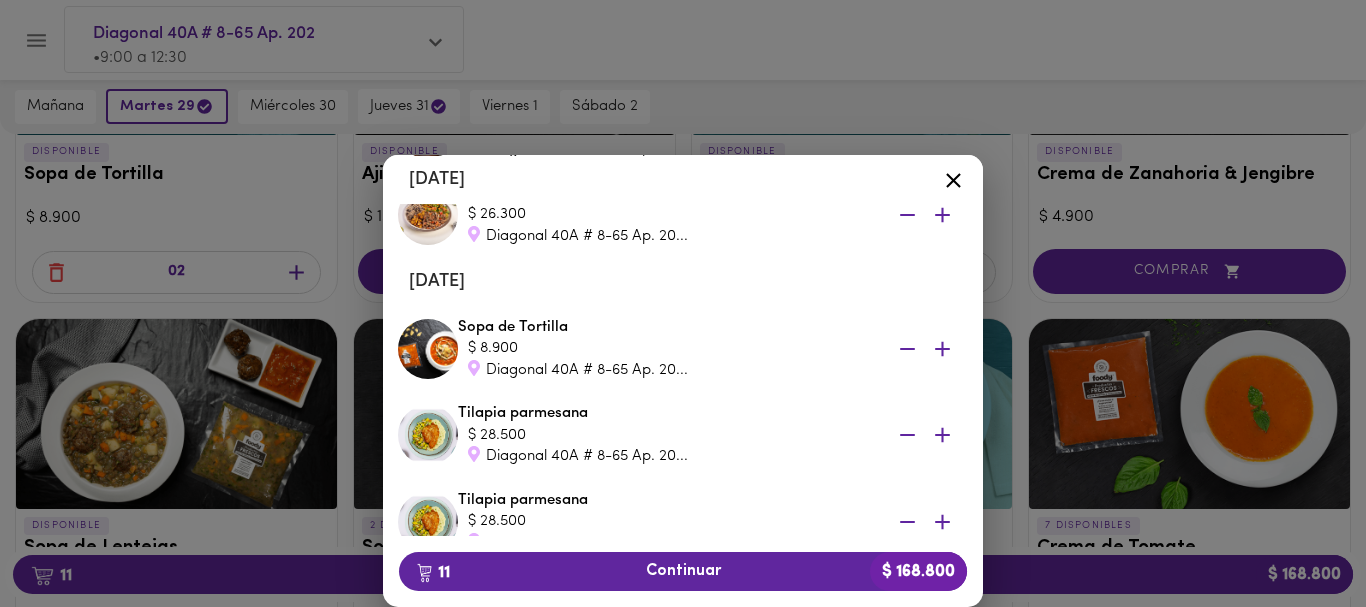 scroll, scrollTop: 720, scrollLeft: 0, axis: vertical 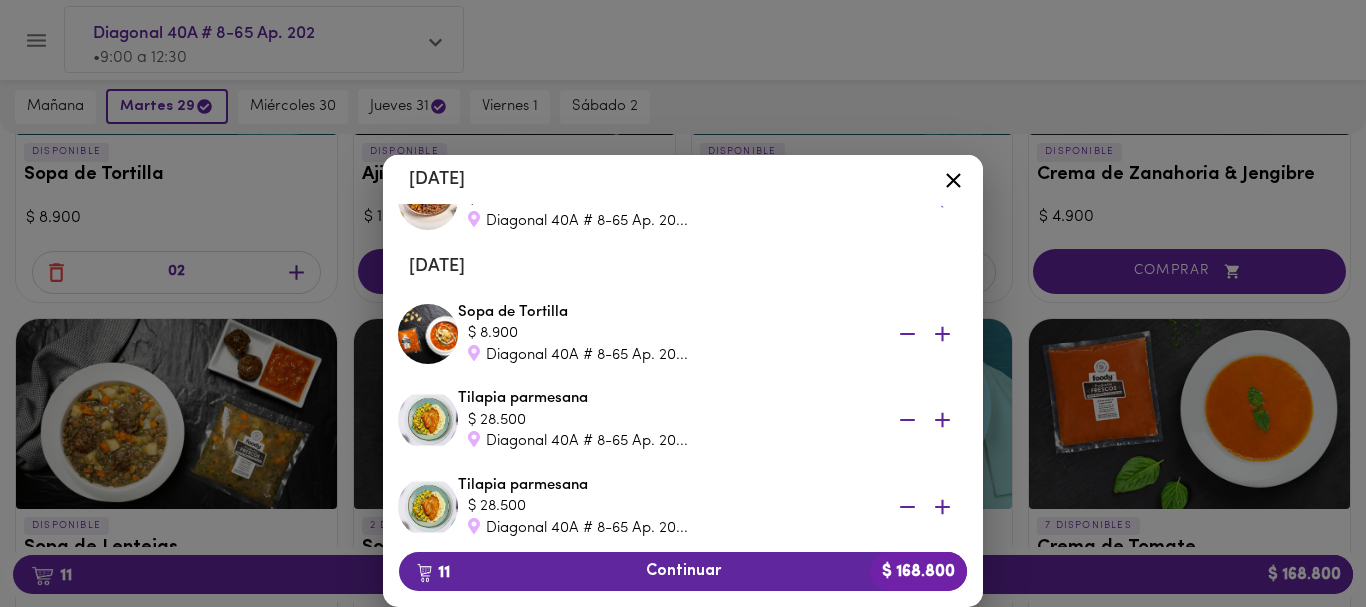 click 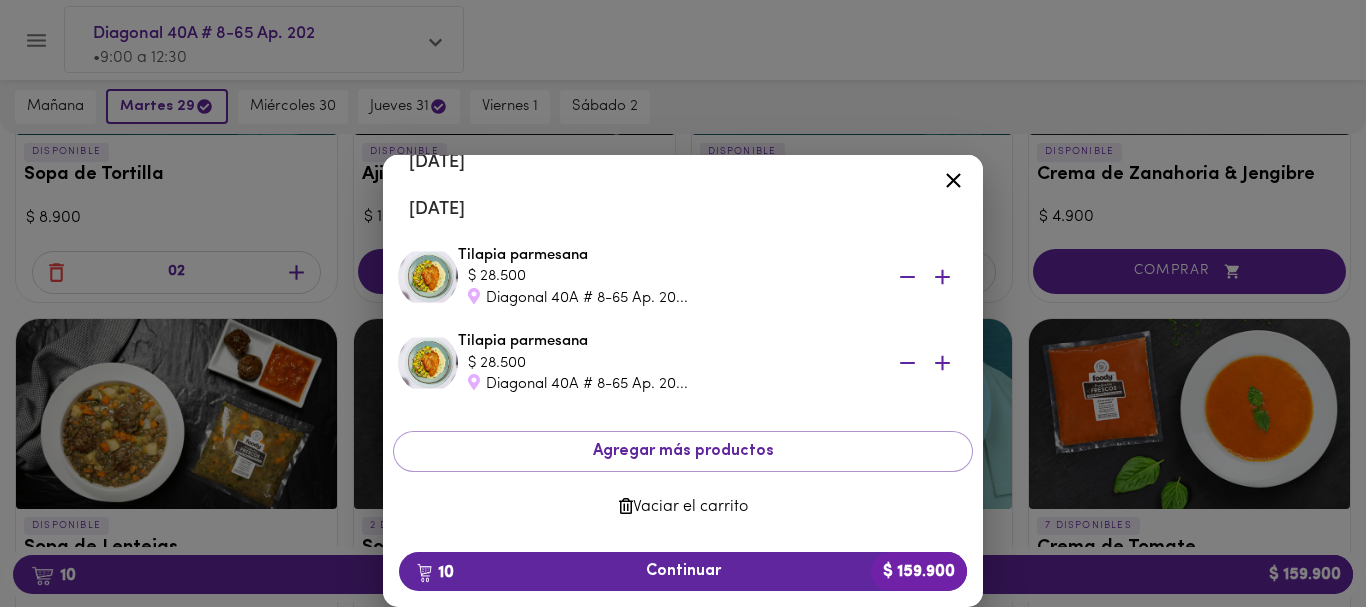 scroll, scrollTop: 778, scrollLeft: 0, axis: vertical 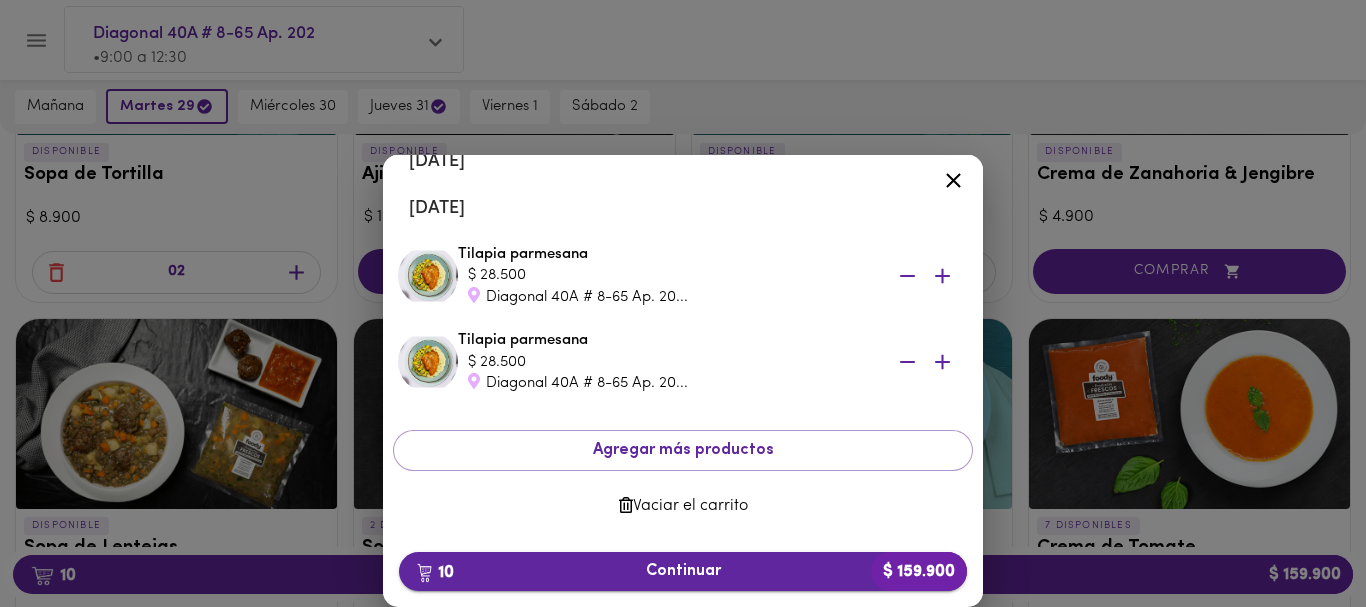 click on "10 Continuar $ 159.900" at bounding box center (683, 571) 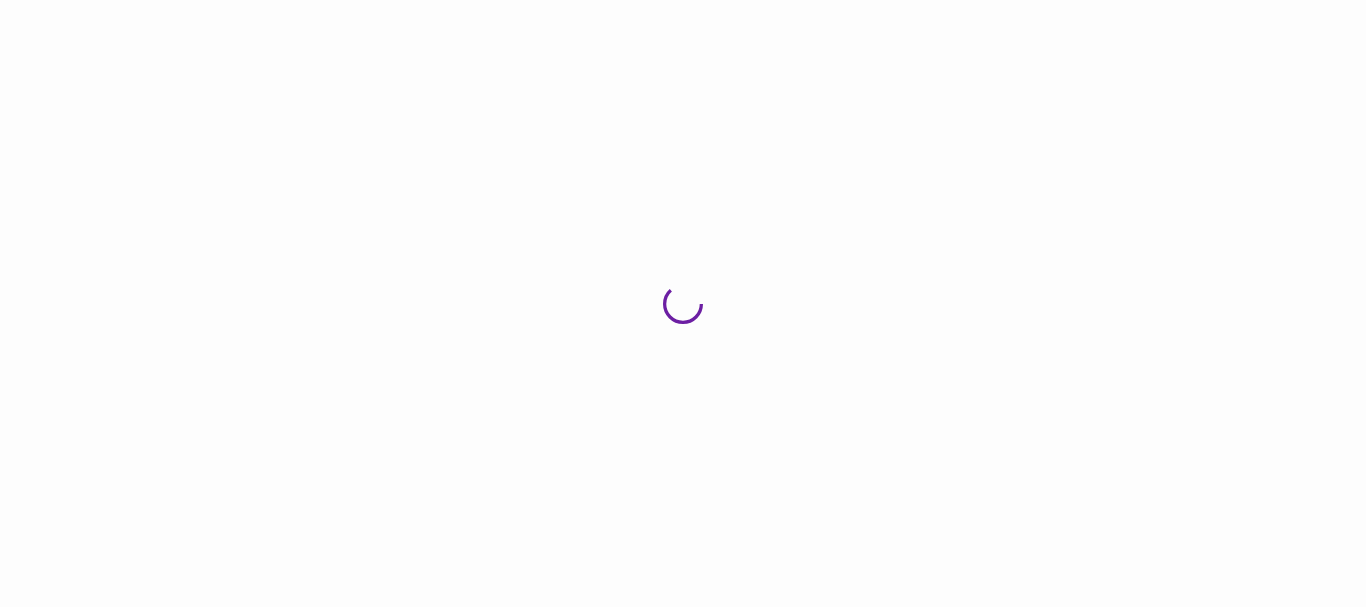 scroll, scrollTop: 0, scrollLeft: 0, axis: both 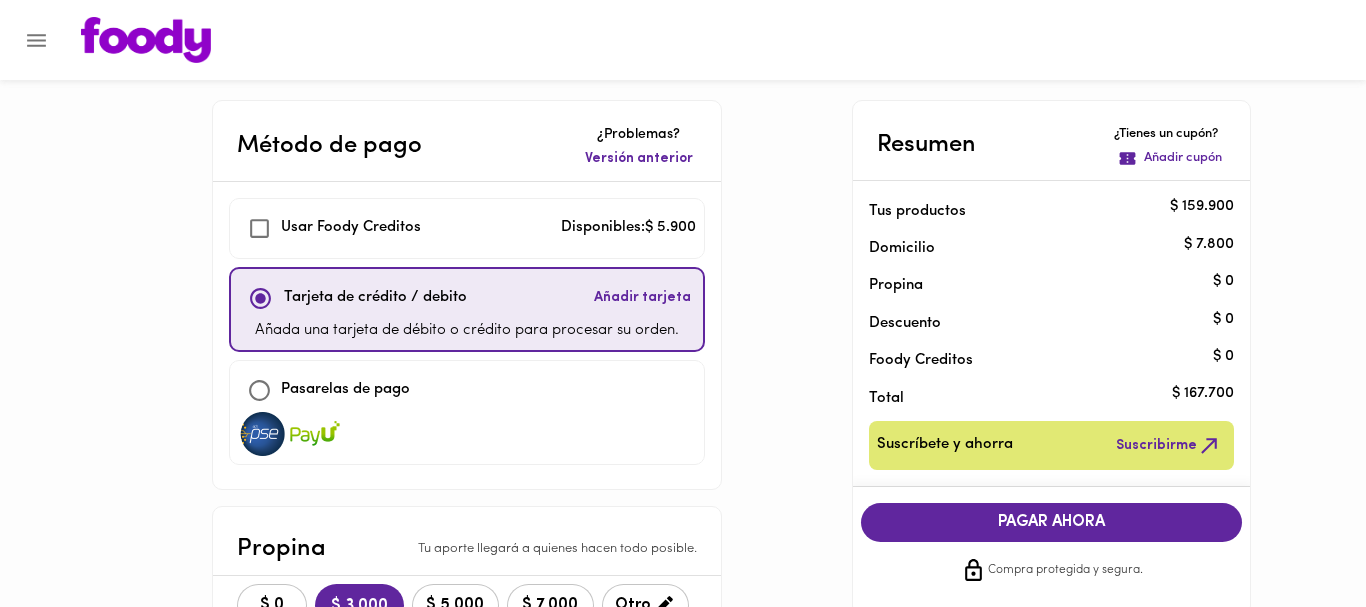 checkbox on "true" 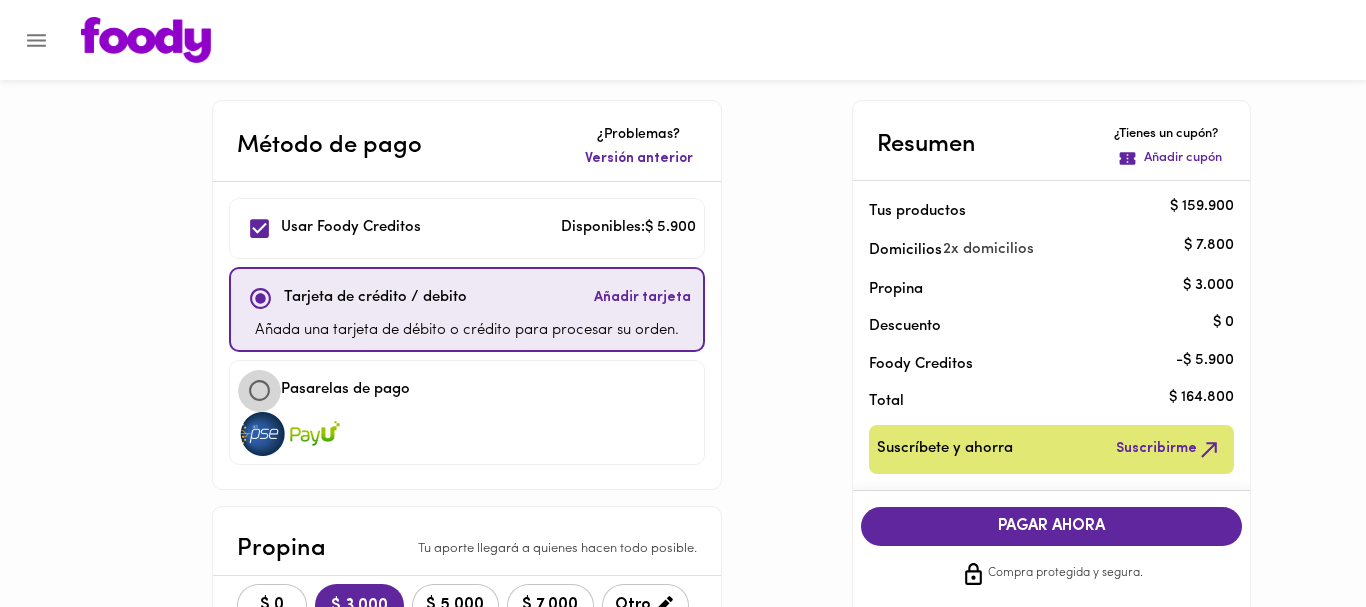 click at bounding box center [259, 390] 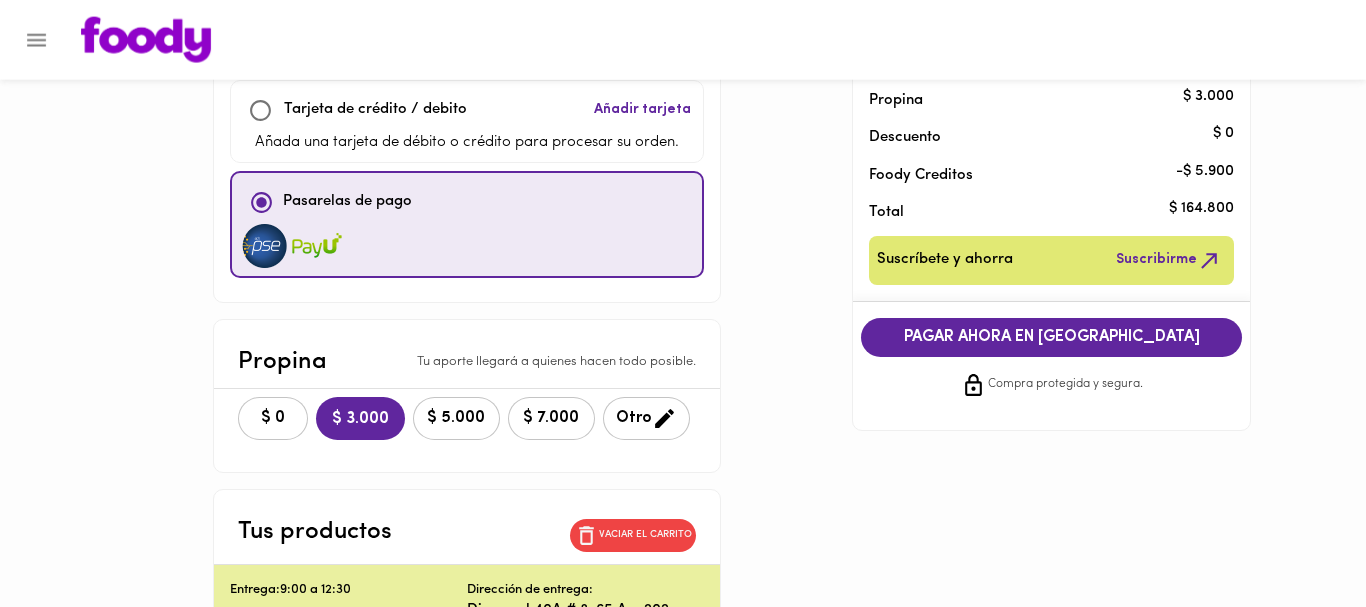 scroll, scrollTop: 204, scrollLeft: 0, axis: vertical 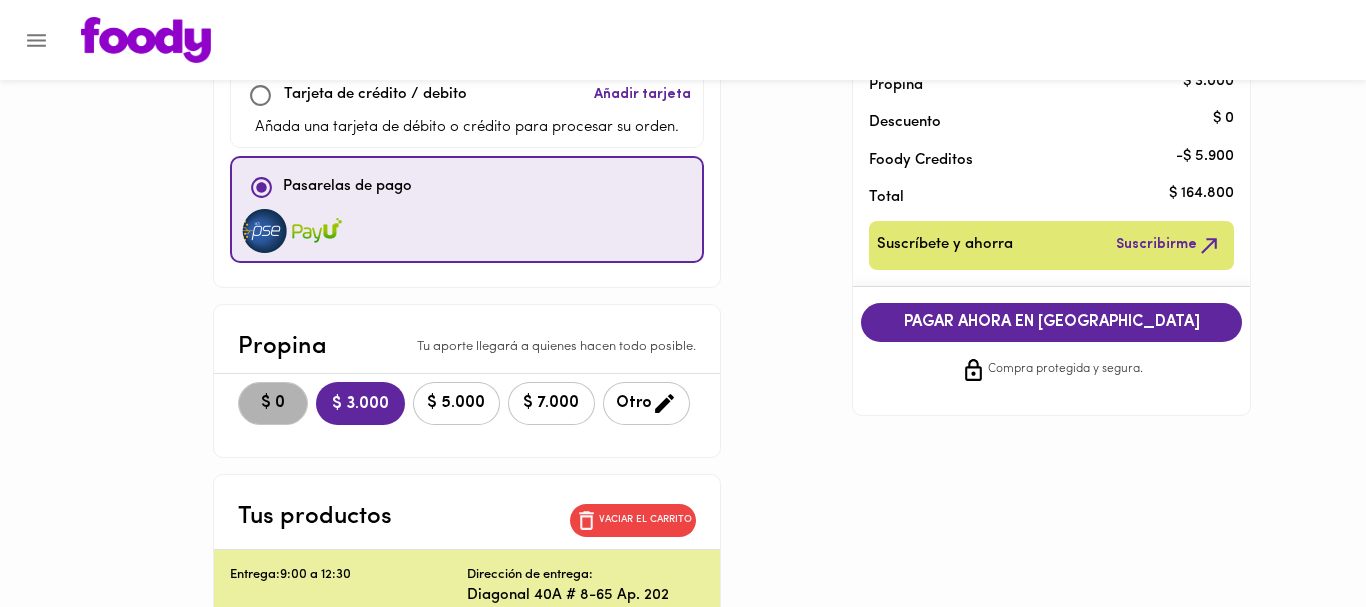click on "$ 0" at bounding box center (273, 403) 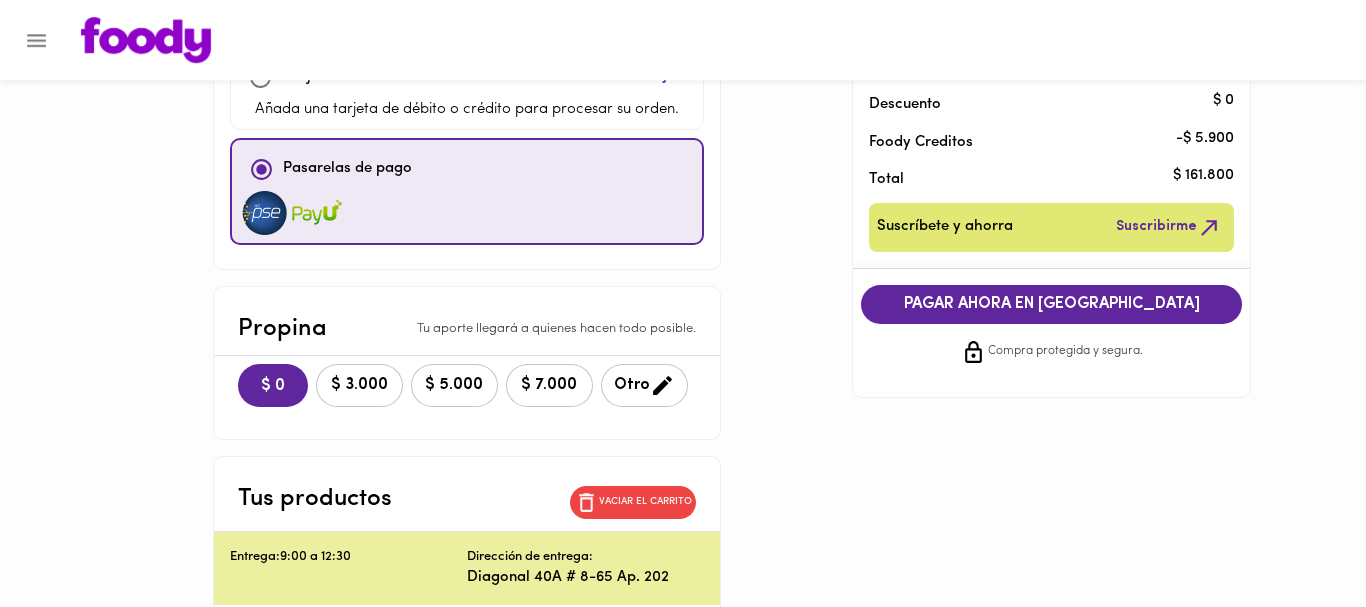 scroll, scrollTop: 91, scrollLeft: 0, axis: vertical 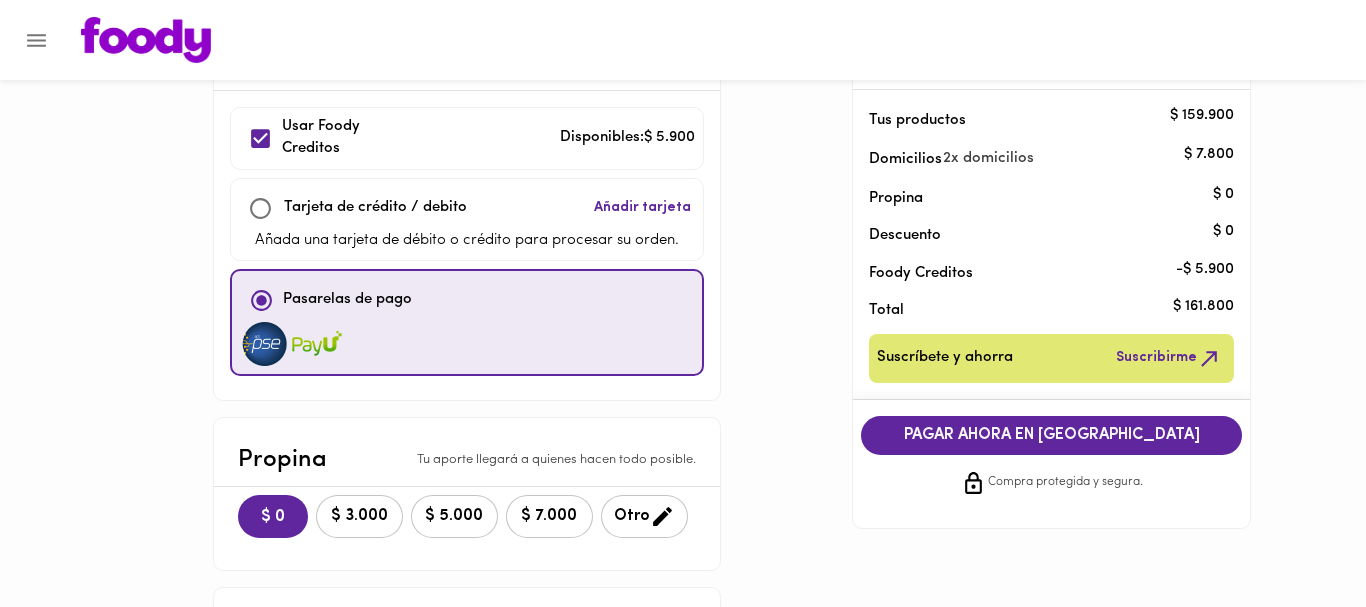 click on "PAGAR AHORA EN PASARELA" at bounding box center (1052, 435) 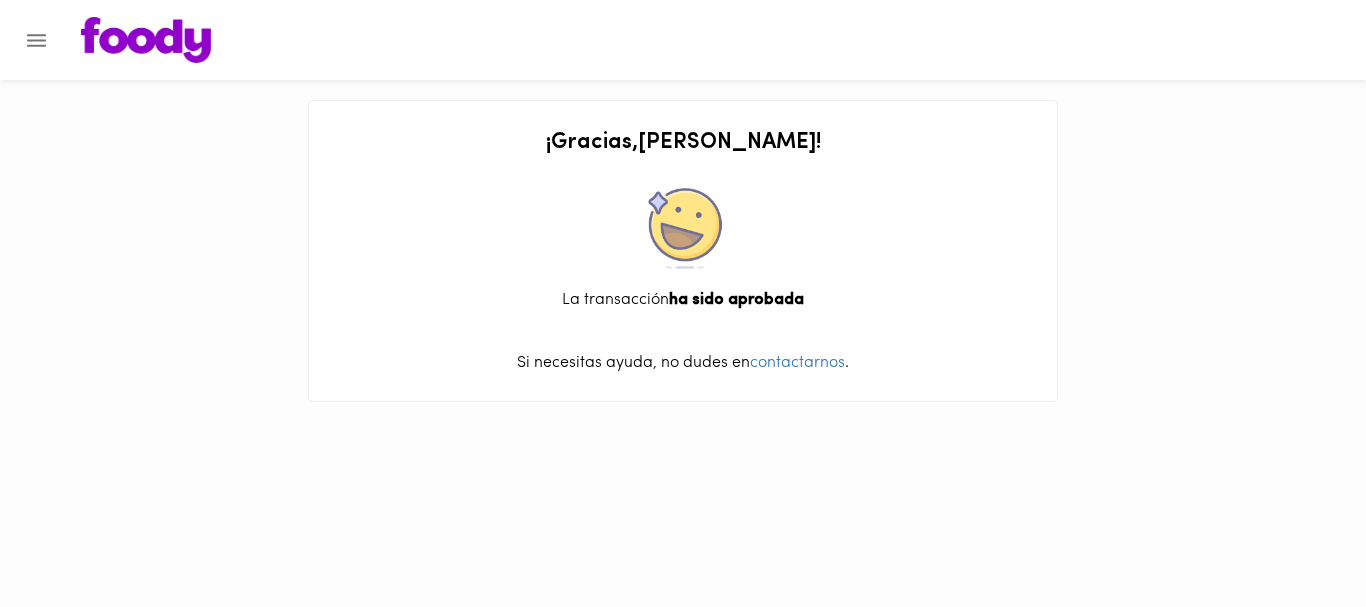 scroll, scrollTop: 0, scrollLeft: 0, axis: both 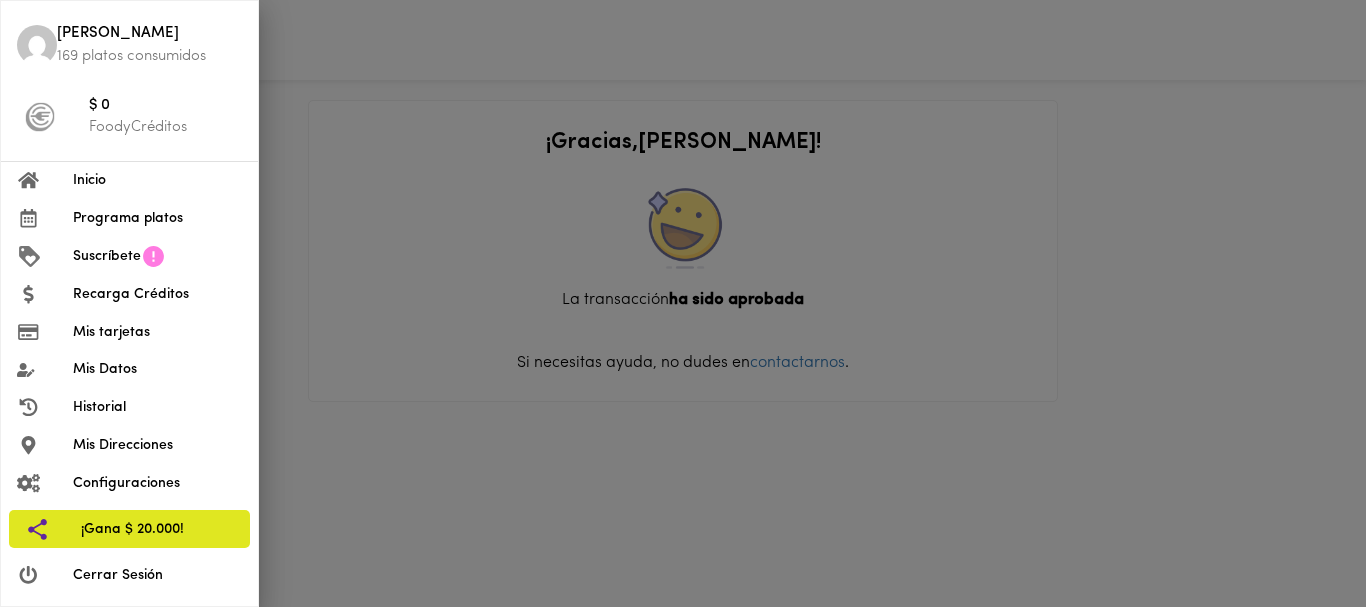 click on "Historial" at bounding box center [157, 407] 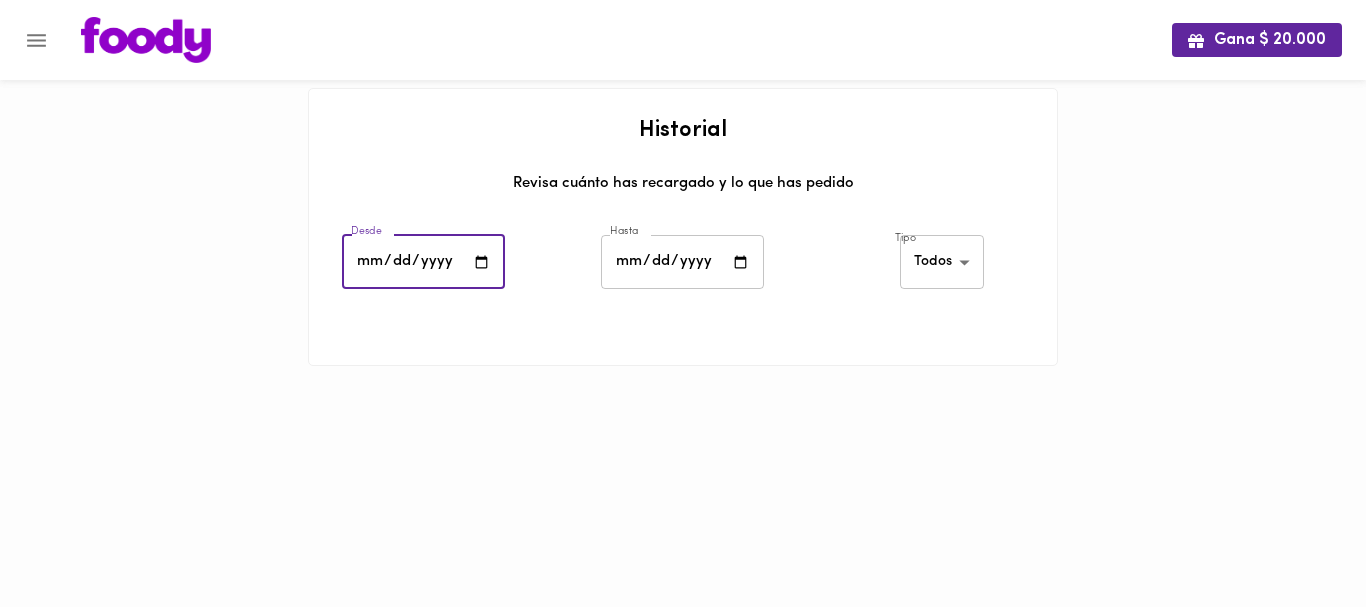 click at bounding box center [423, 262] 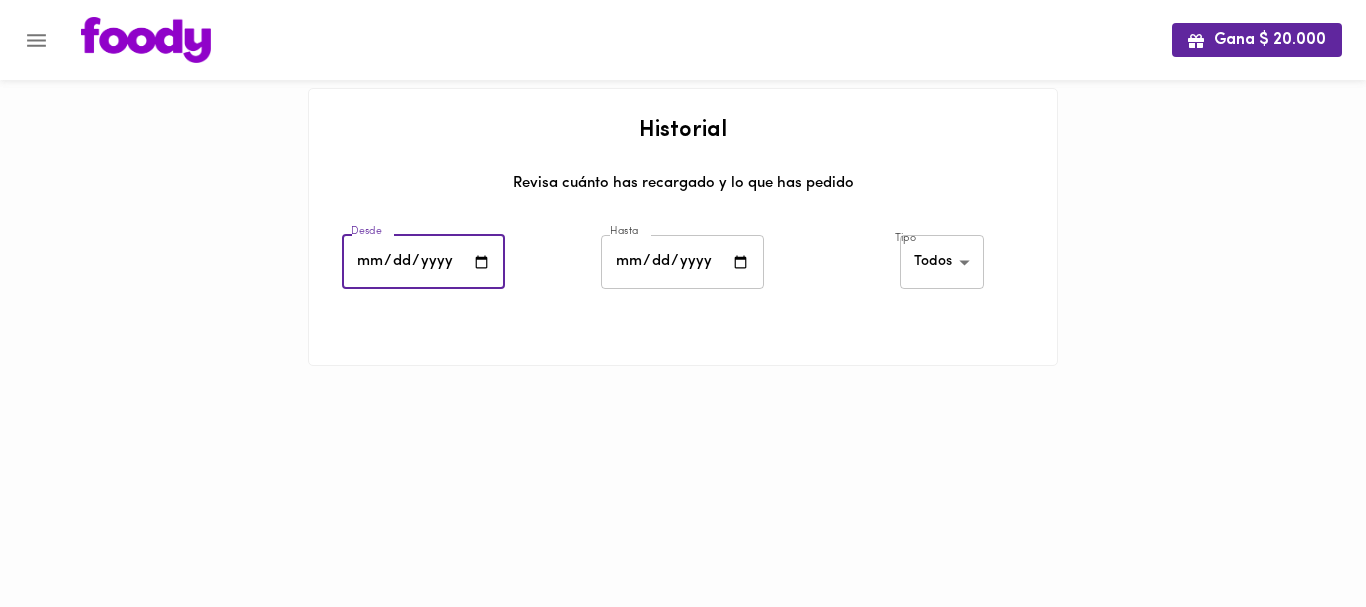 click at bounding box center [423, 262] 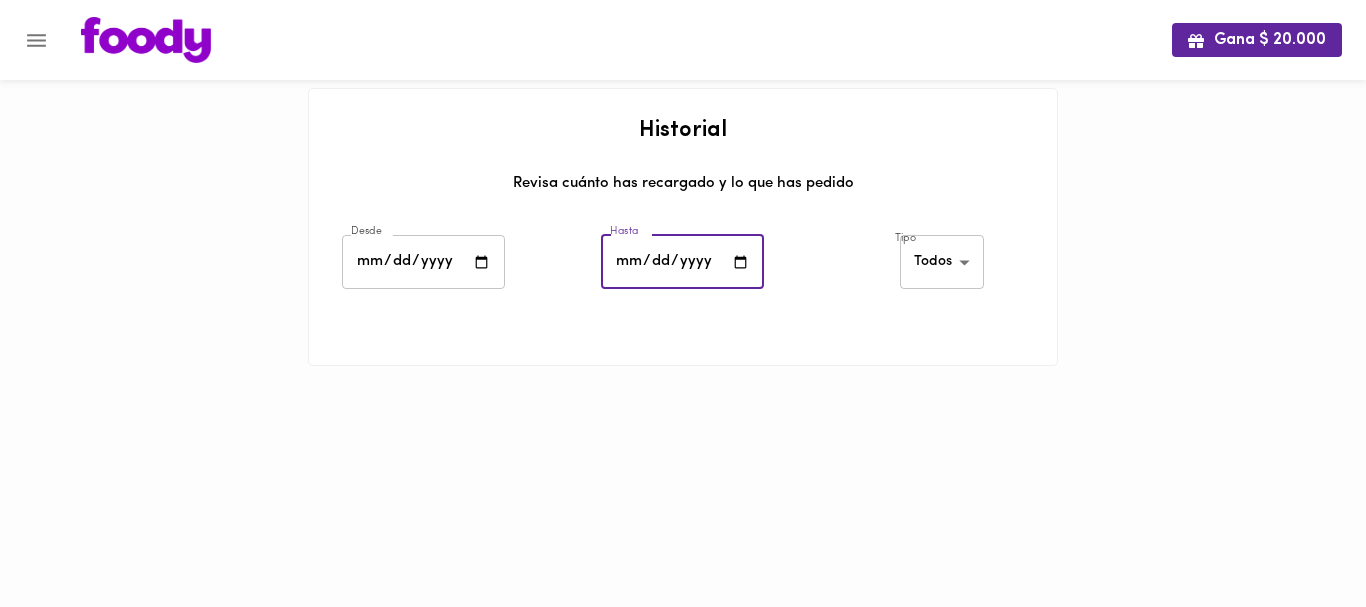 type on "[DATE]" 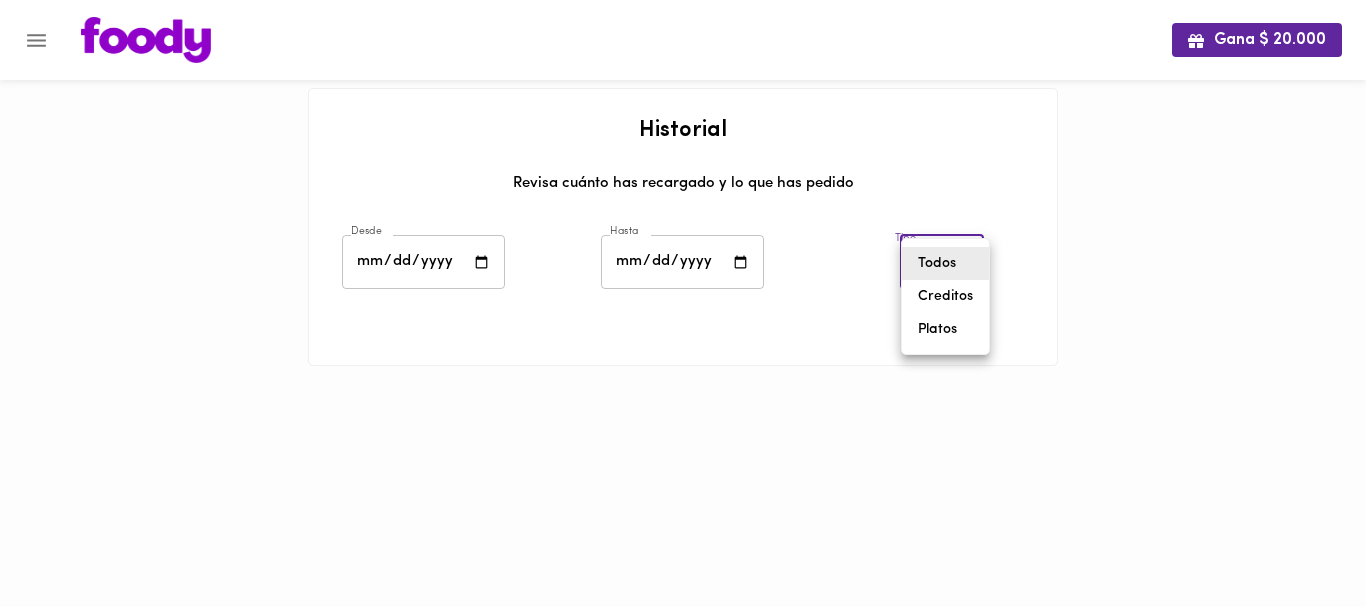 click on "Todos" at bounding box center (945, 263) 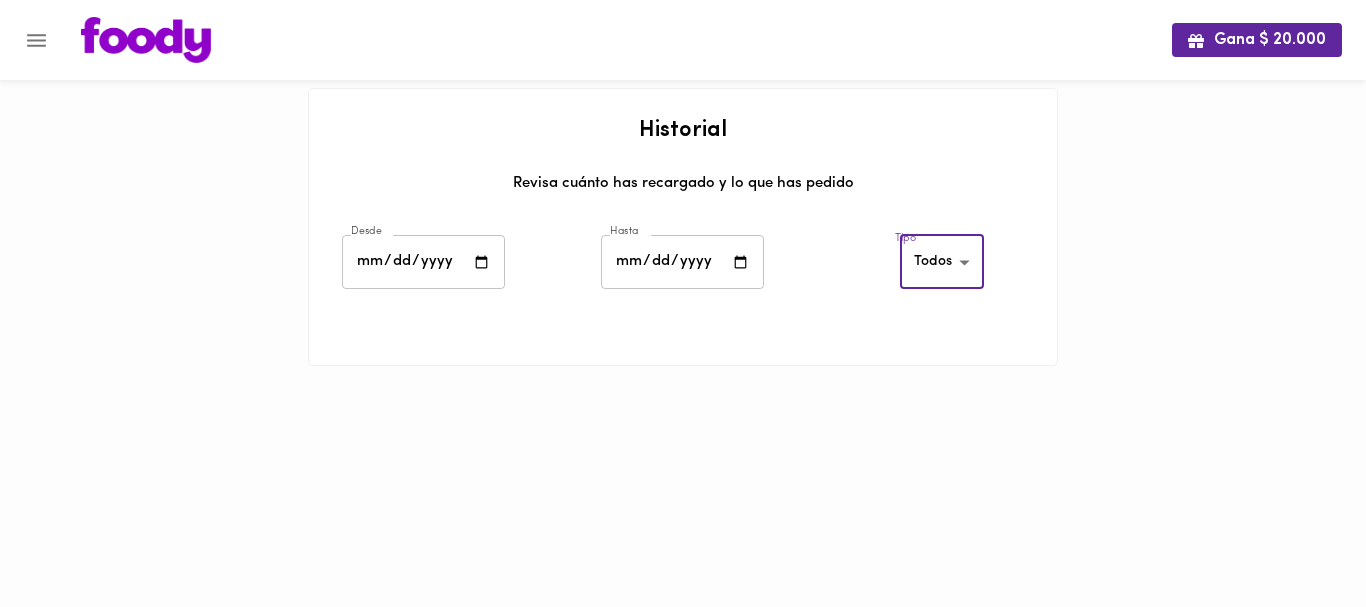 click on "Gana $ 20.000 Historial Revisa cuánto has recargado y lo que has pedido Desde [DATE] Desde Hasta [DATE] Hasta Tipo Todos all ​" at bounding box center (683, 208) 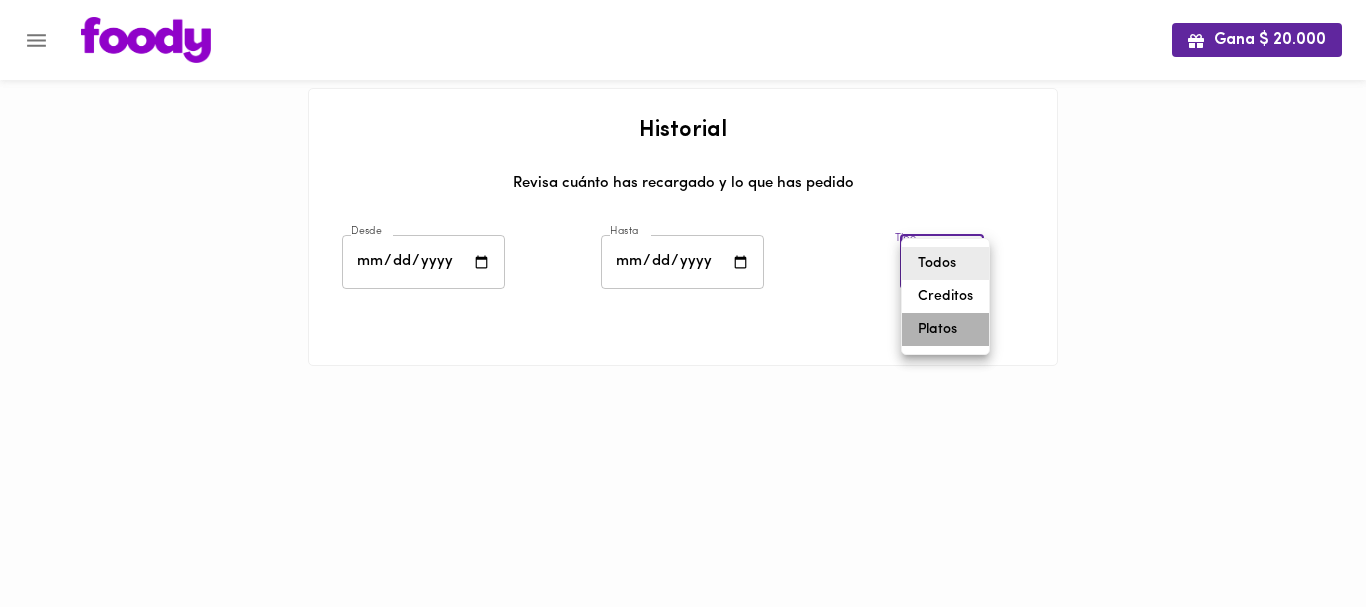 click on "Platos" at bounding box center [945, 329] 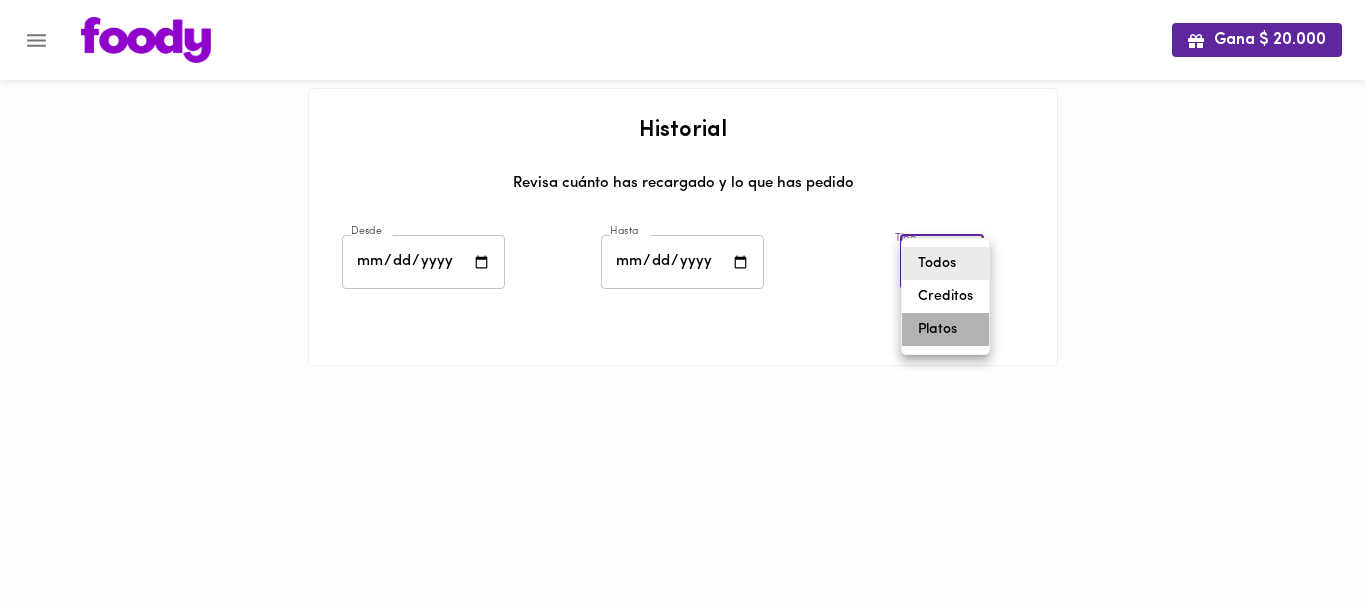 type on "[PERSON_NAME]-dishes" 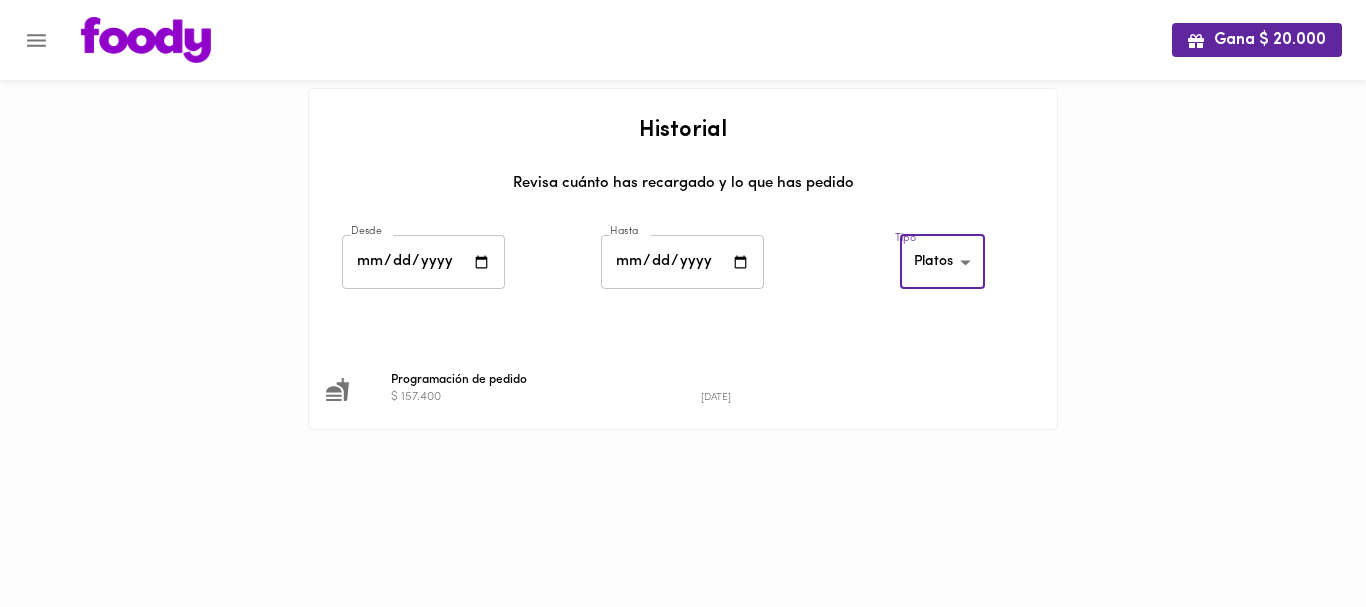 click on "Programación de pedido" at bounding box center [701, 380] 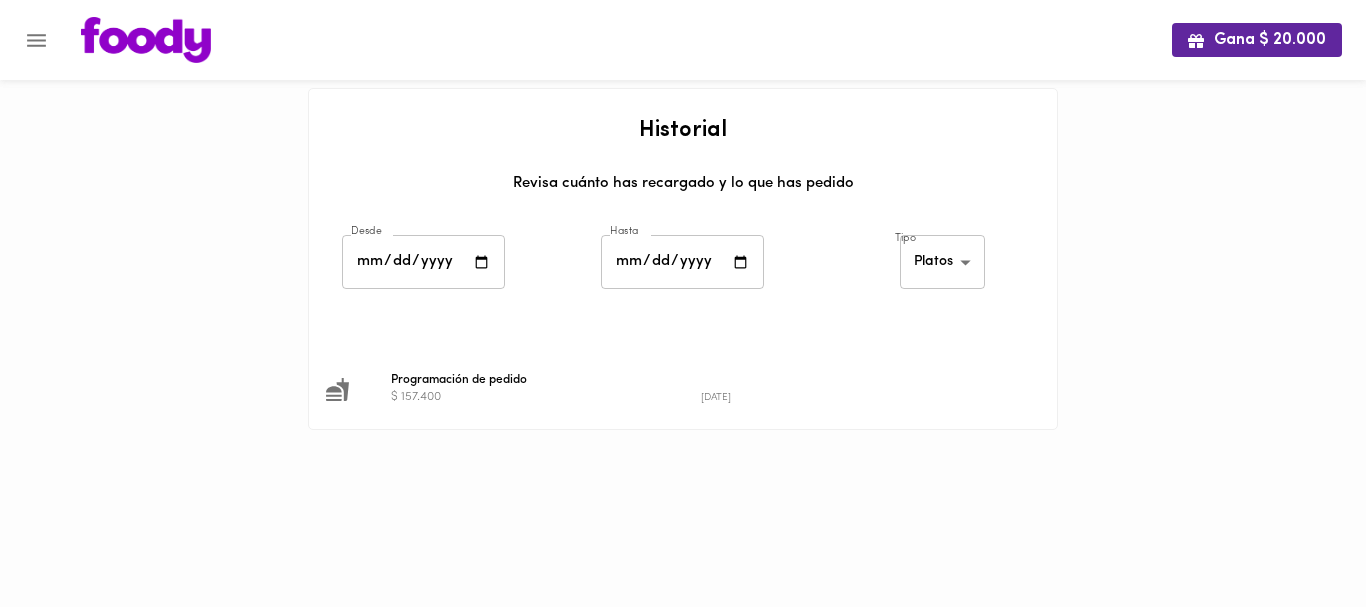 click 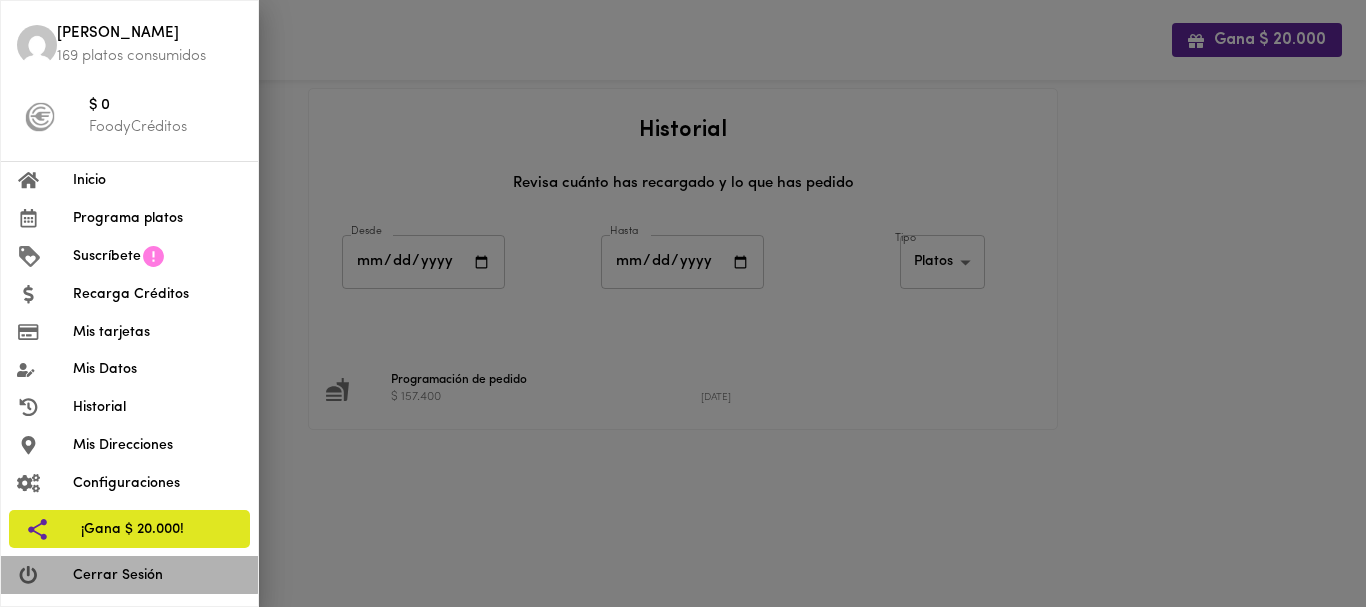 click on "Cerrar Sesión" at bounding box center (157, 575) 